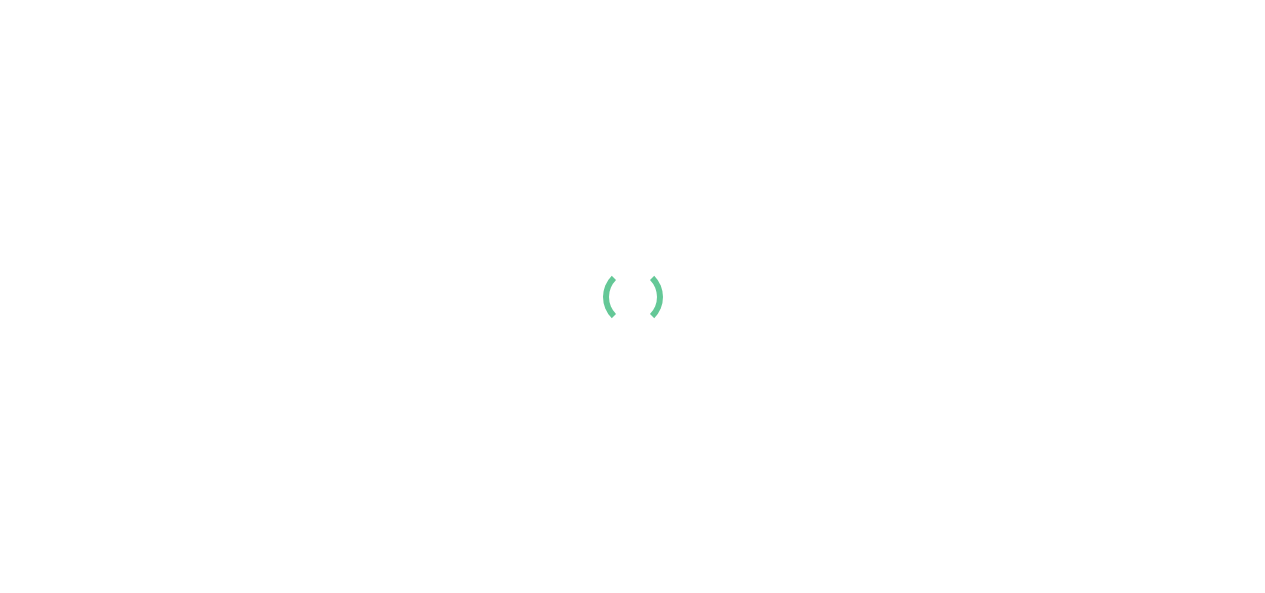 scroll, scrollTop: 0, scrollLeft: 0, axis: both 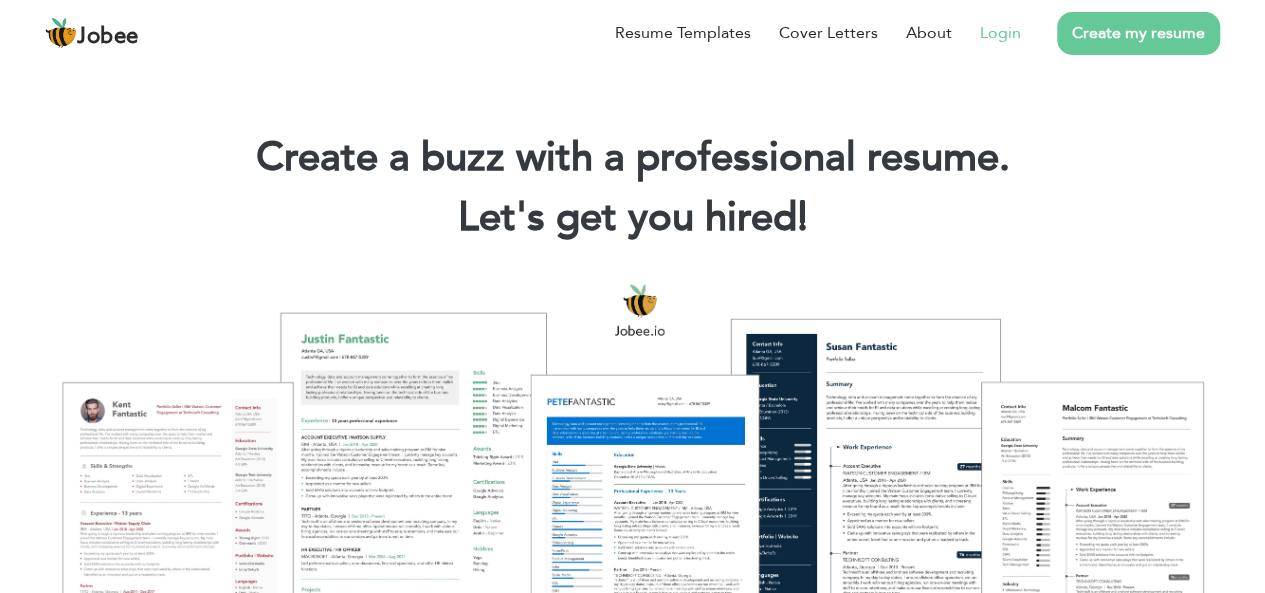 click on "Login" at bounding box center (986, 33) 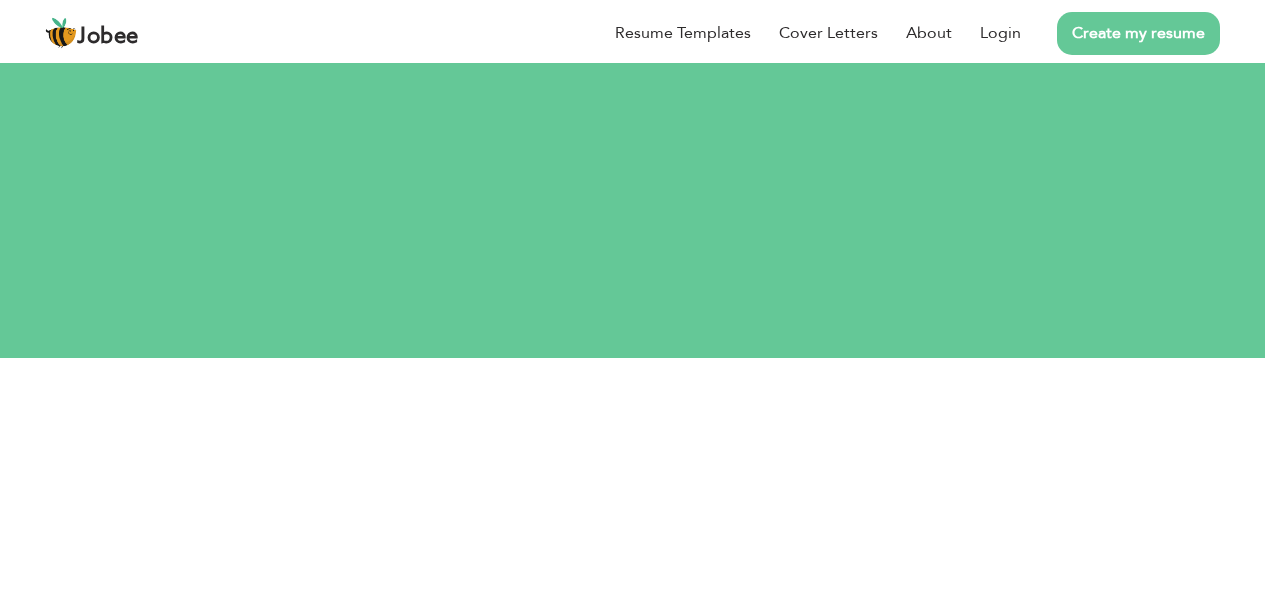 scroll, scrollTop: 0, scrollLeft: 0, axis: both 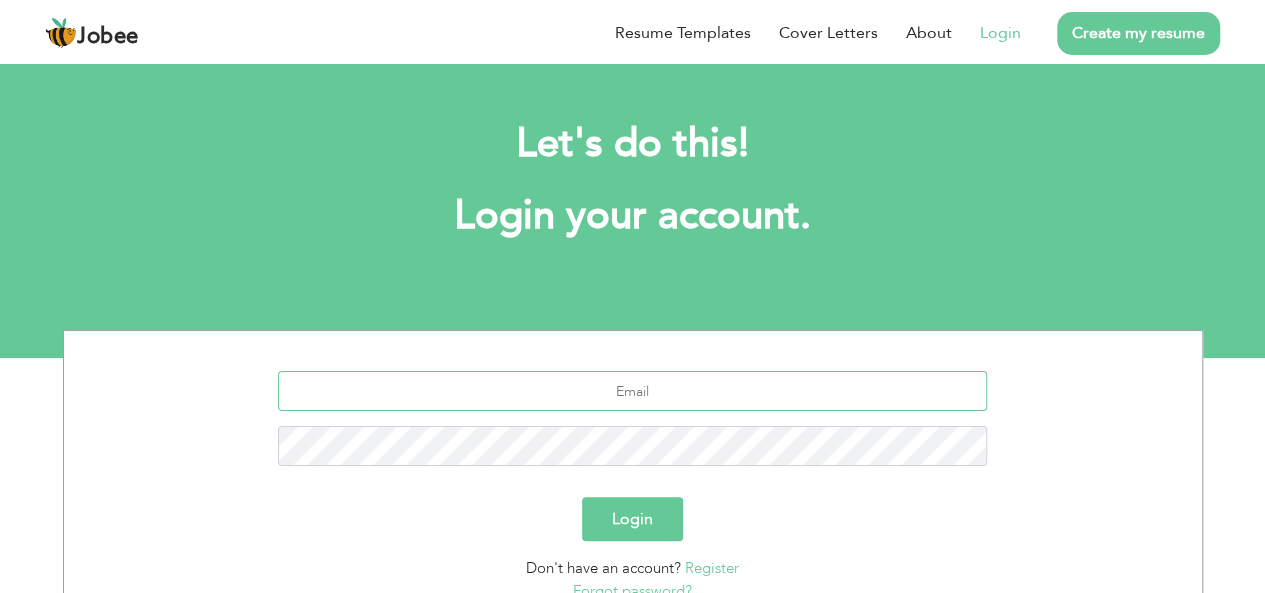 click at bounding box center (632, 391) 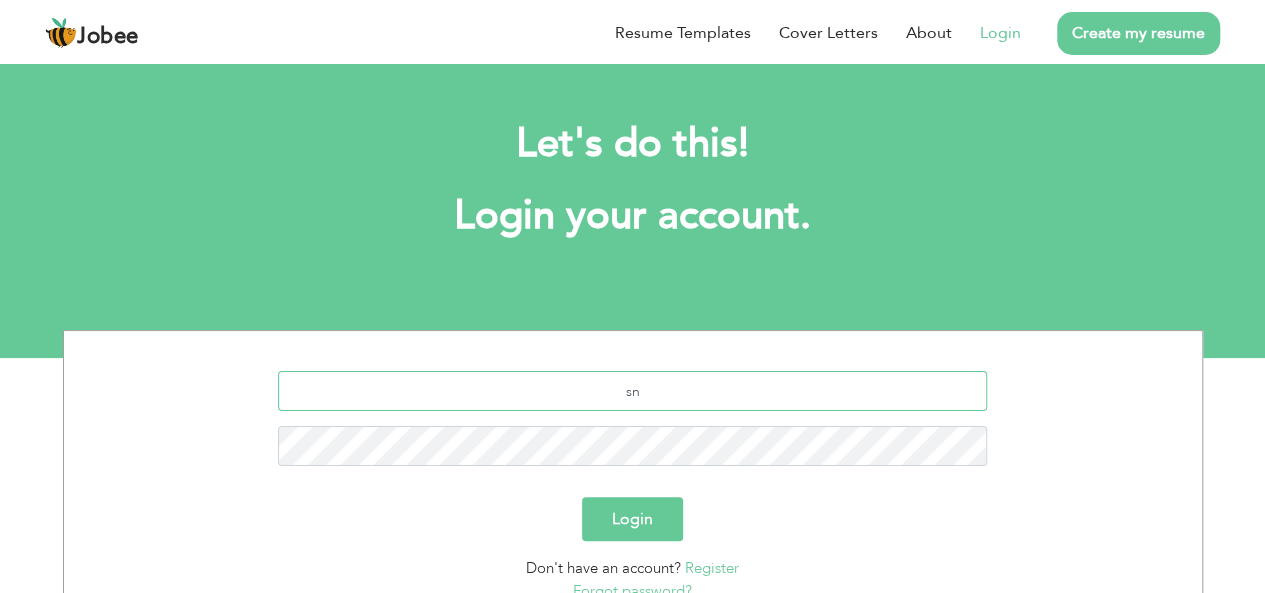 type on "s" 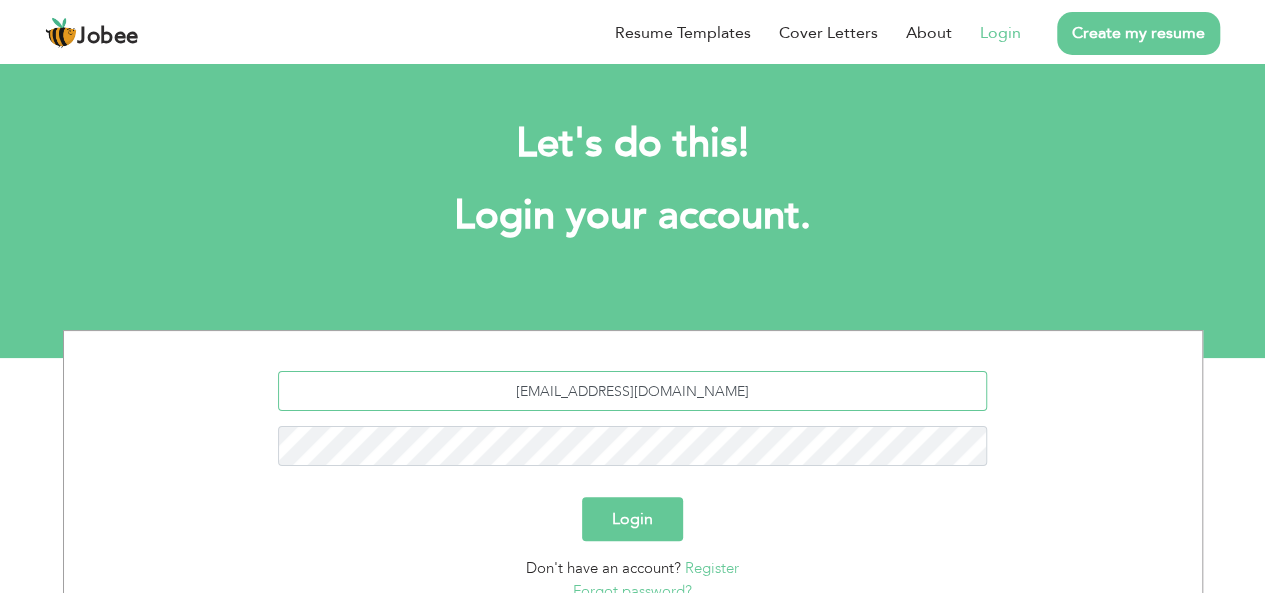 type on "snse20@gmail.com" 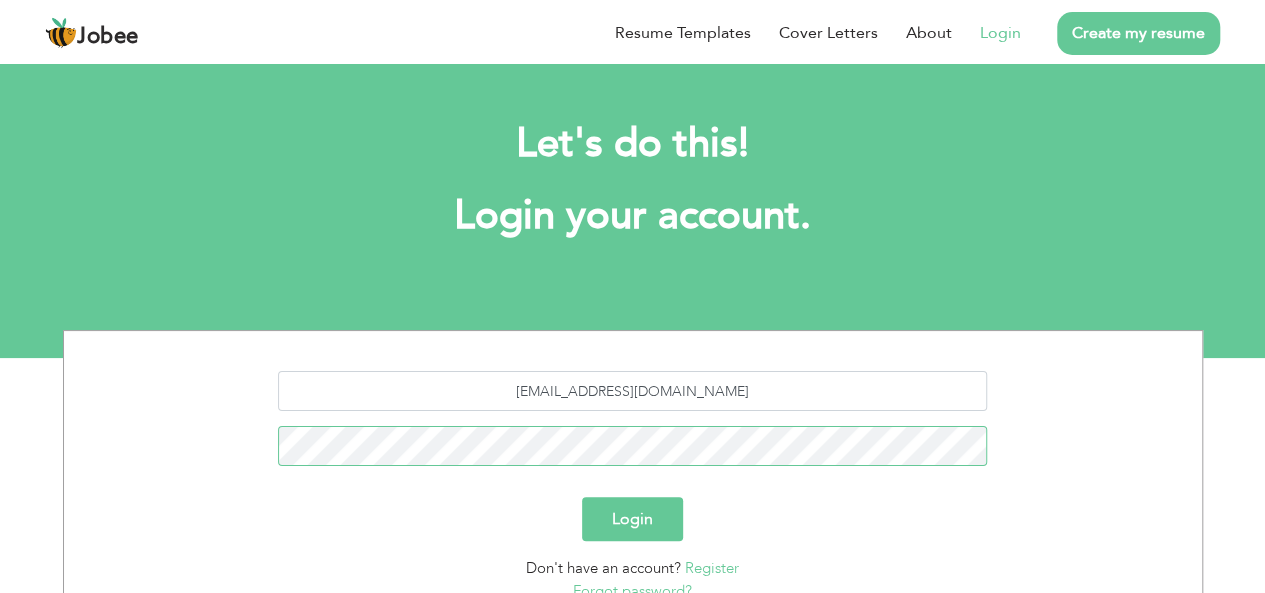 click on "Login" at bounding box center [632, 519] 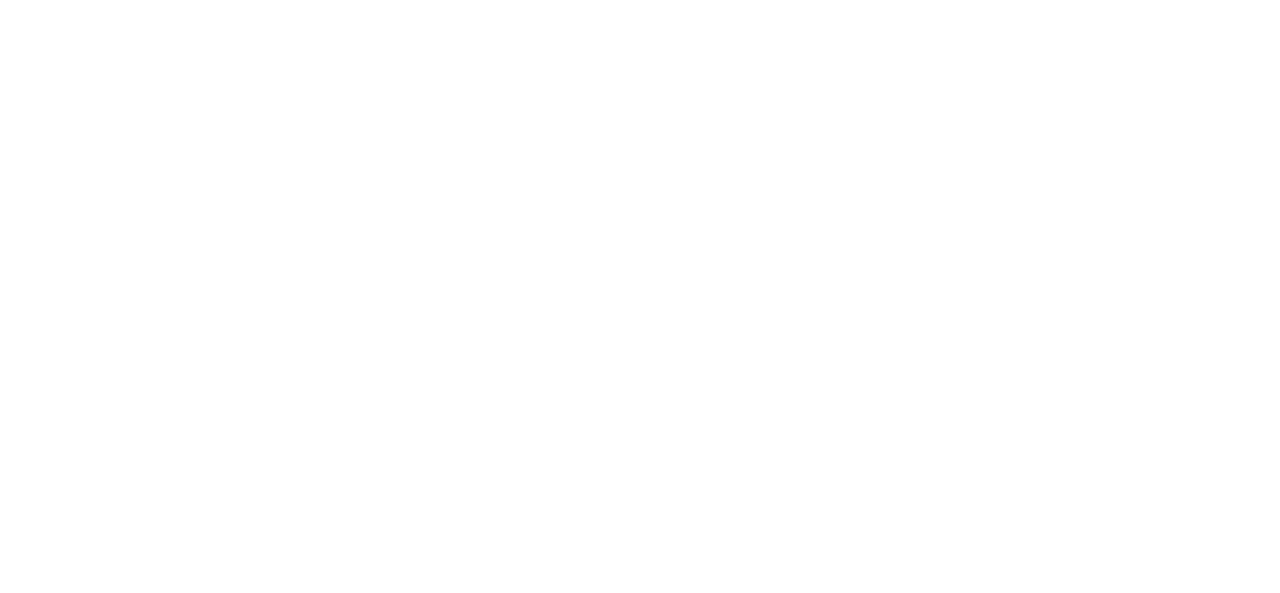 scroll, scrollTop: 0, scrollLeft: 0, axis: both 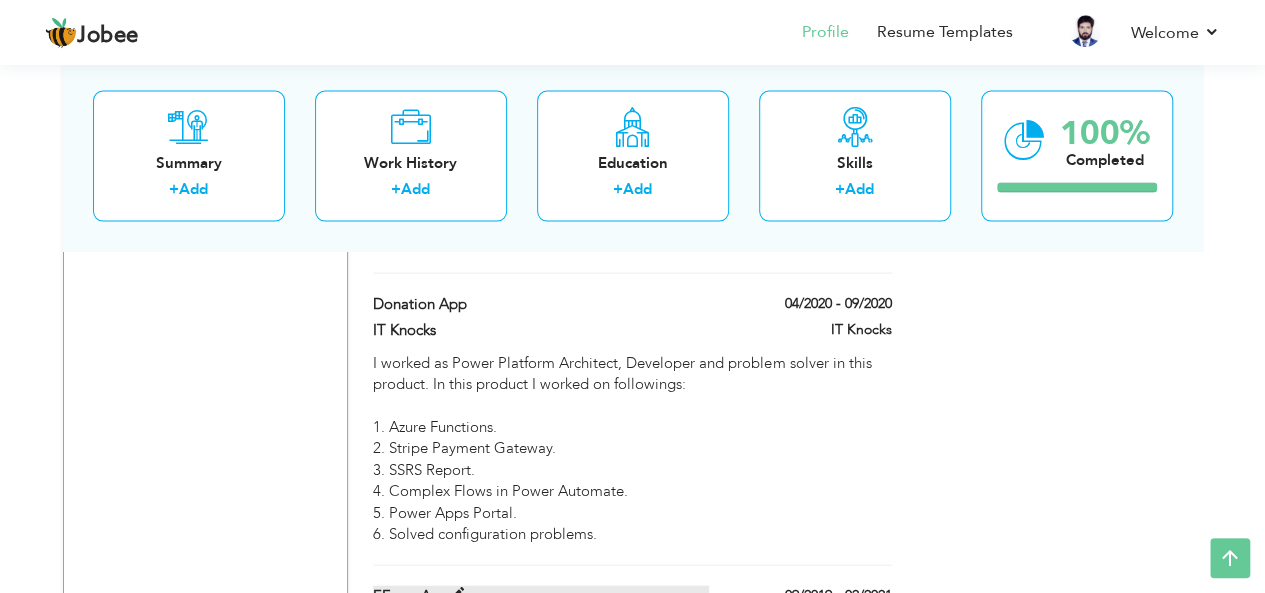 click on "EForm App" at bounding box center (541, 596) 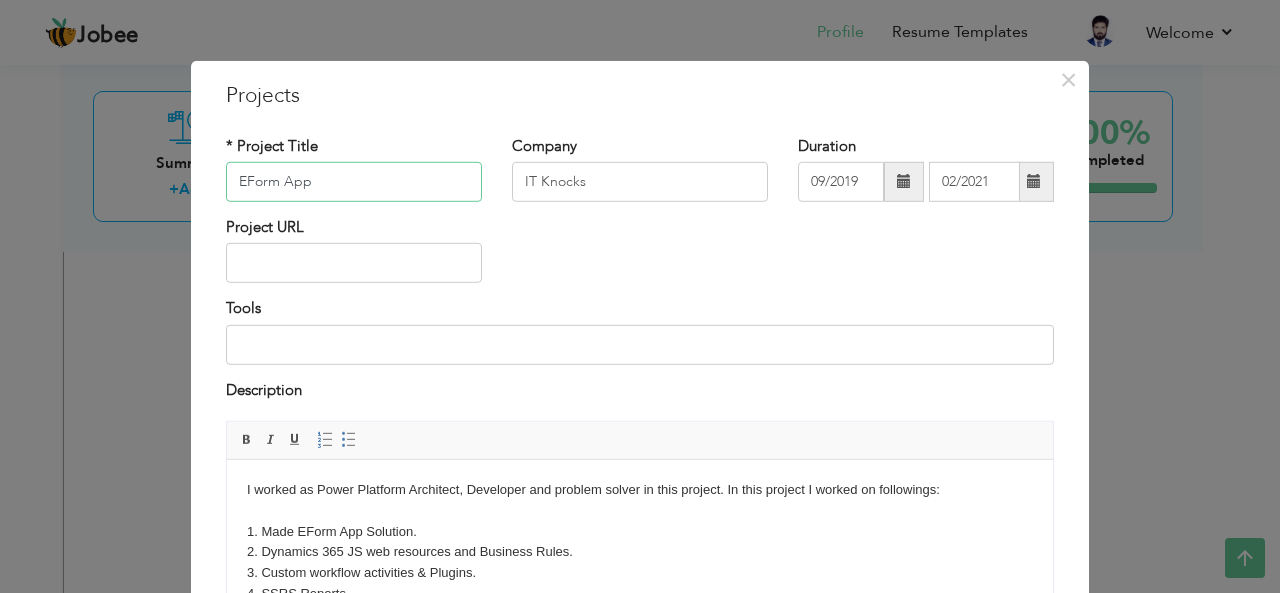 drag, startPoint x: 271, startPoint y: 181, endPoint x: 207, endPoint y: 170, distance: 64.93843 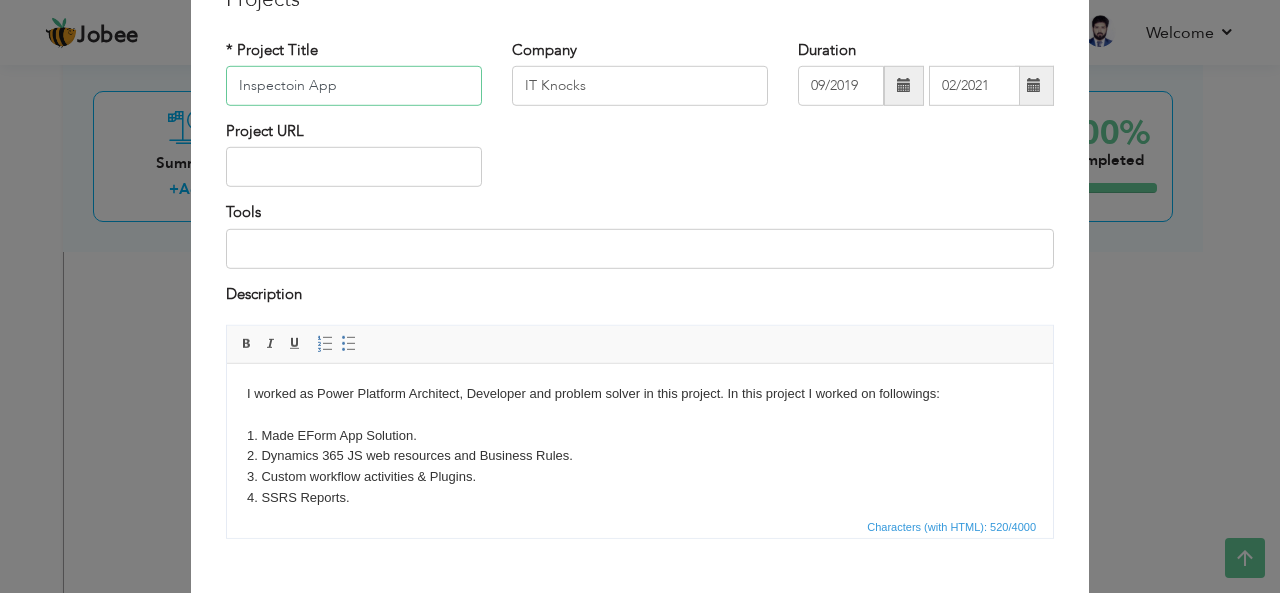 scroll, scrollTop: 202, scrollLeft: 0, axis: vertical 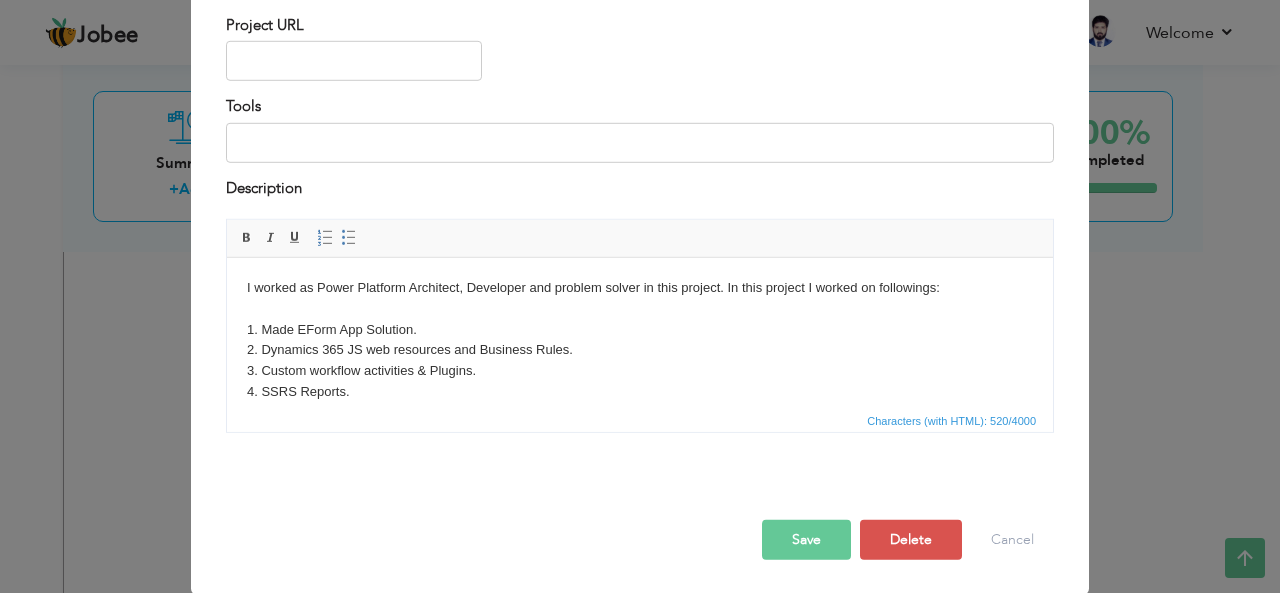 type on "Inspectoin App" 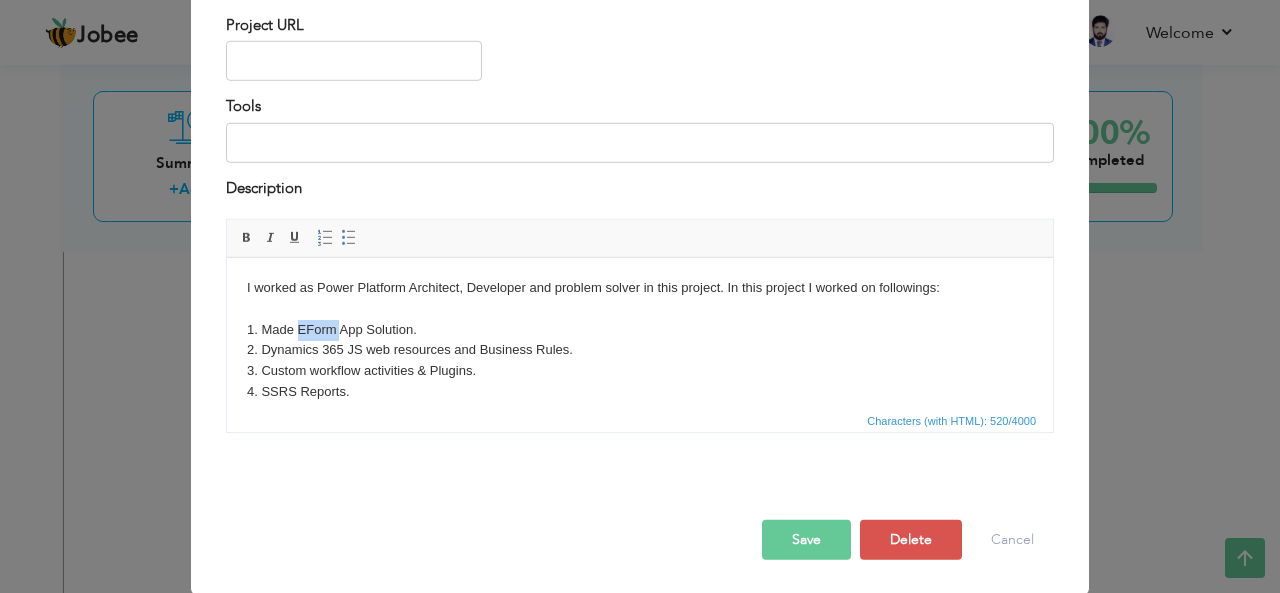 click on "I worked as Power Platform Architect, Developer and problem solver in this project. In this project I worked on followings: 1. Made EForm App Solution. 2. Dynamics 365 JS web resources and Business Rules. 3. Custom workflow activities & Plugins. 4. SSRS Reports. 5. Complex Flows in Power Automate. 6. Dynamics Document Management on SharePoint. 7. Data Migration by SSIS tool.  8. Canvas Base App coordinator.  9. Solved configuration problems." at bounding box center [640, 392] 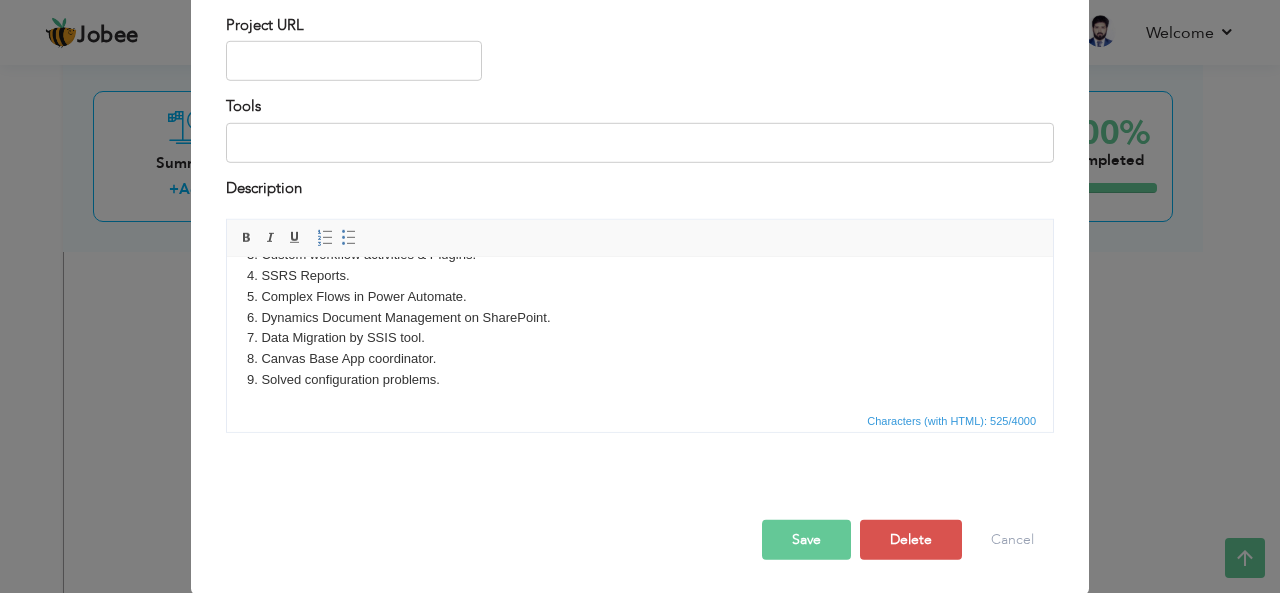 scroll, scrollTop: 118, scrollLeft: 0, axis: vertical 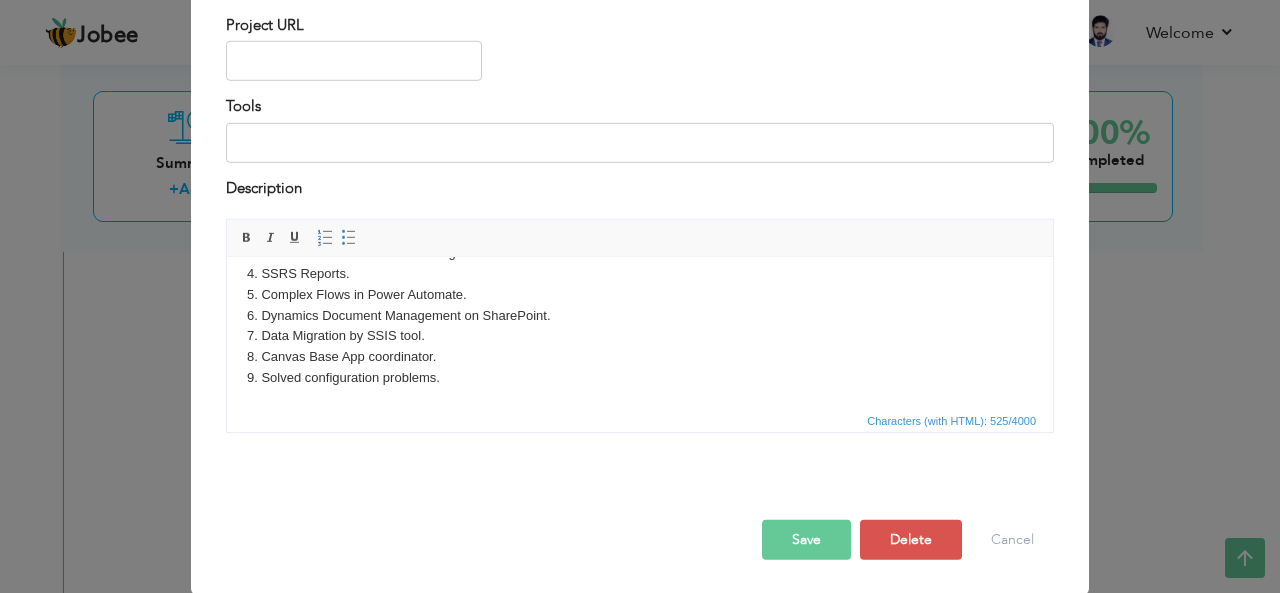 click on "Save" at bounding box center (806, 540) 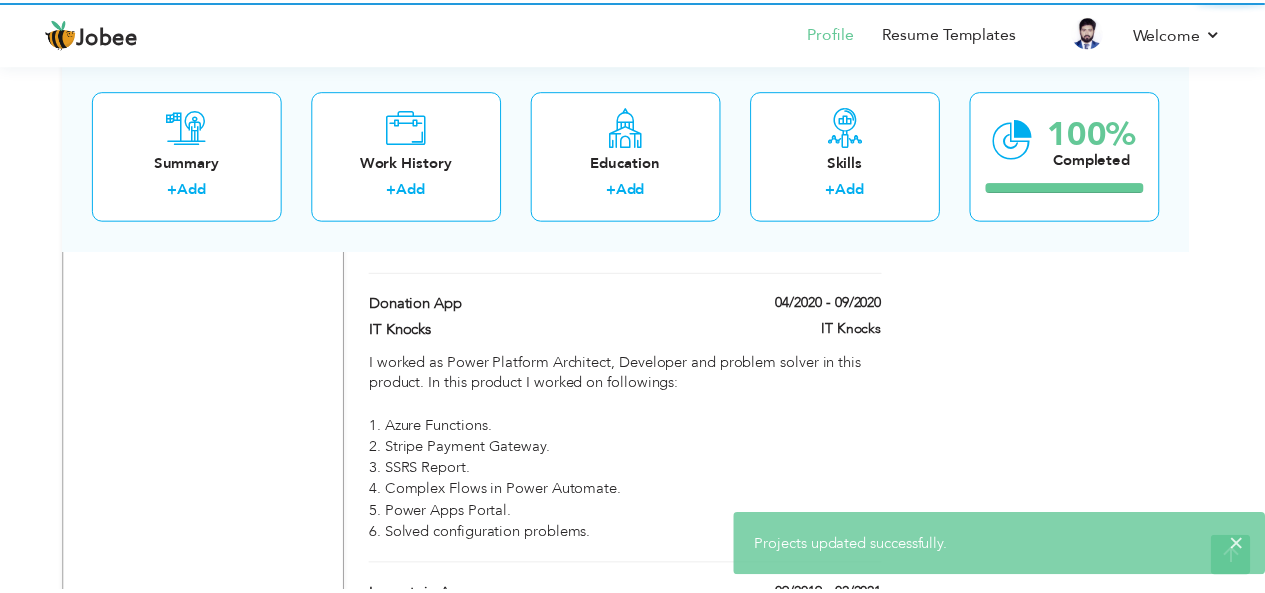 scroll, scrollTop: 0, scrollLeft: 0, axis: both 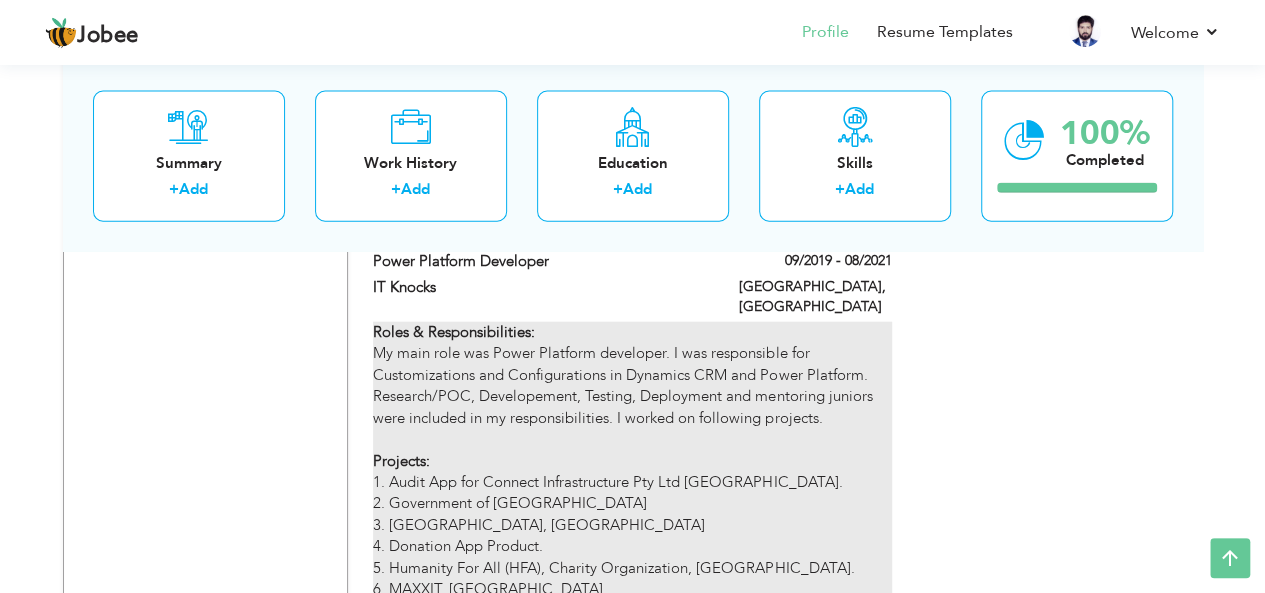 click on "Roles & Responsibilities:
My main role was Power Platform developer. I was responsible for Customizations and Configurations in Dynamics CRM and Power Platform. Research/POC, Developement, Testing, Deployment and mentoring juniors were included in my responsibilities. I worked on following projects.
Projects:
1. Audit App for Connect Infrastructure Pty Ltd Sydney Australia.
2. Government of South Australia
3. Rexel, Australia
4. Donation App Product.
5. Humanity For All (HFA), Charity Organization, Australia.
6. MAXXIT, Canada.
7. Trained & Guided Power Platform Resources." at bounding box center (632, 472) 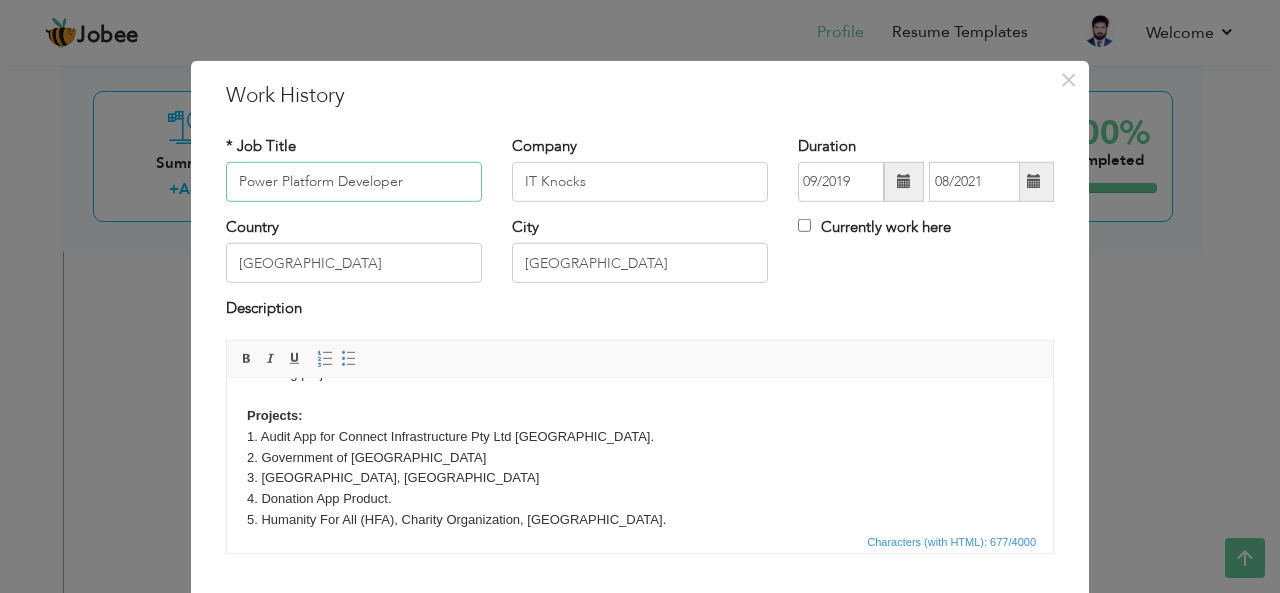 scroll, scrollTop: 60, scrollLeft: 0, axis: vertical 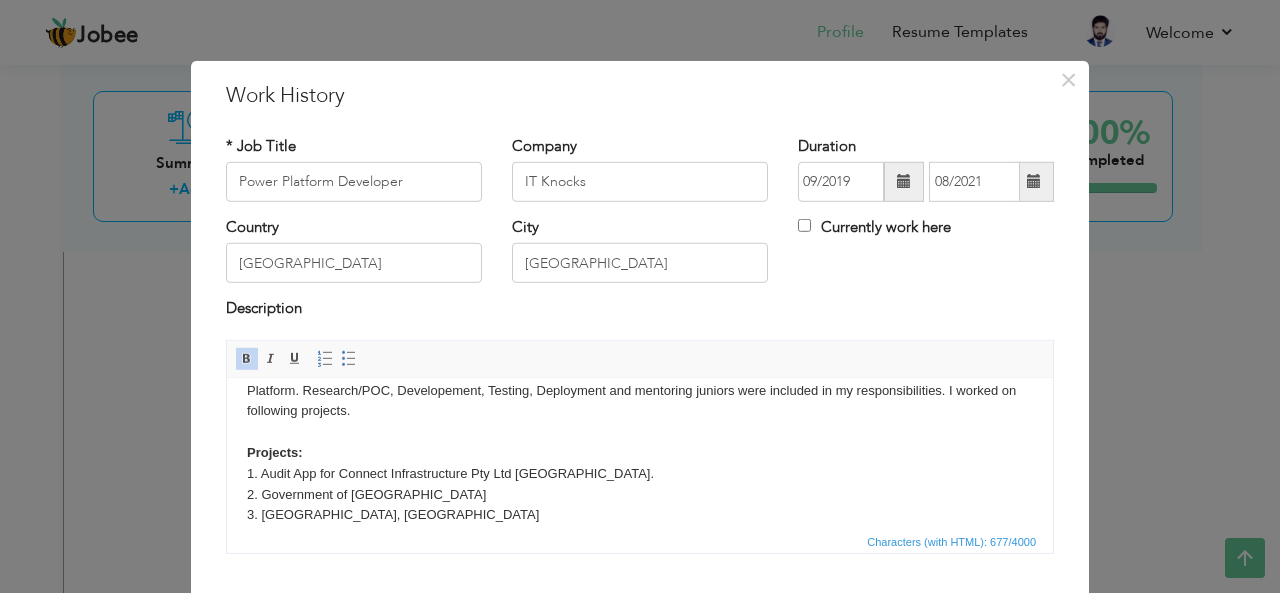 click on "Roles & Responsibilities: My main role was Power Platform developer. I was responsible for Customizations and Configurations in Dynamics CRM and Power Platform. Research/POC, Developement, Testing, Deployment and mentoring juniors were included in my responsibilities. I worked on following projects. Projects: 1. Audit App for Connect Infrastructure Pty Ltd Sydney Australia. 2. Government of South Australia 3. Rexel, Australia 4. Donation App Product. 5. Humanity For All (HFA), Charity Organization, Australia. 6. MAXXIT, Canada. 7. Trained & Guided Power Platform Resources." at bounding box center (640, 473) 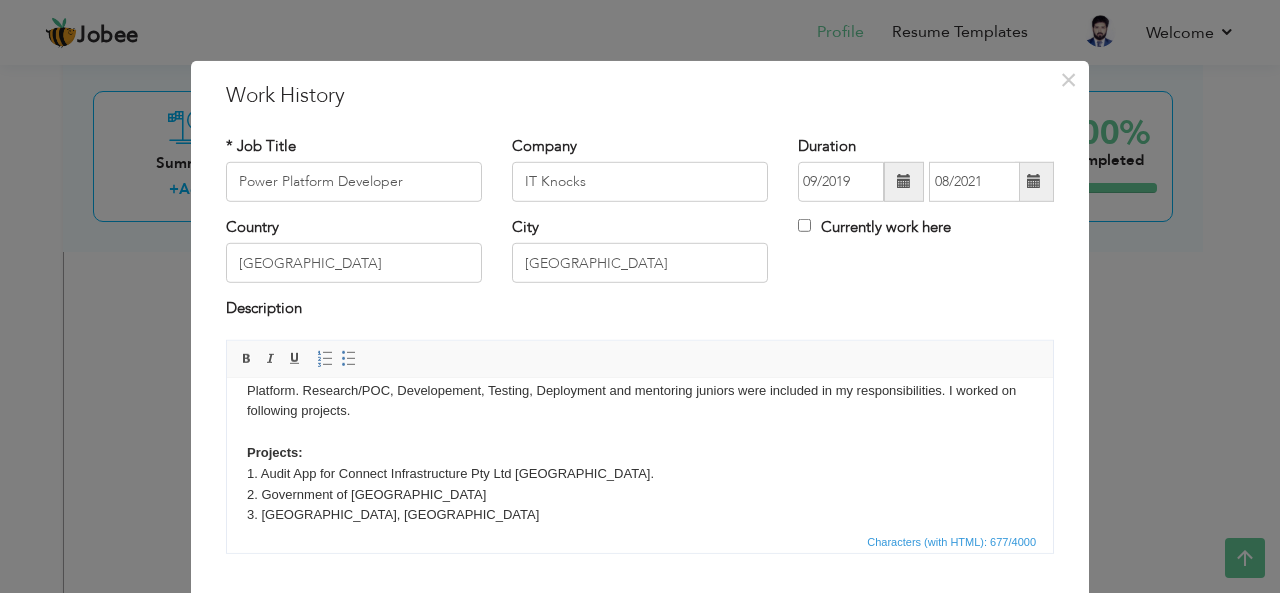 click on "Roles & Responsibilities: My main role was Power Platform developer. I was responsible for Customizations and Configurations in Dynamics CRM and Power Platform. Research/POC, Developement, Testing, Deployment and mentoring juniors were included in my responsibilities. I worked on following projects. Projects: 1. Audit App for Connect Infrastructure Pty Ltd Sydney Australia. 2. Government of South Australia 3. Rexel, Australia 4. Donation App Product. 5. Humanity For All (HFA), Charity Organization, Australia. 6. MAXXIT, Canada. 7. Trained & Guided Power Platform Resources." at bounding box center [640, 473] 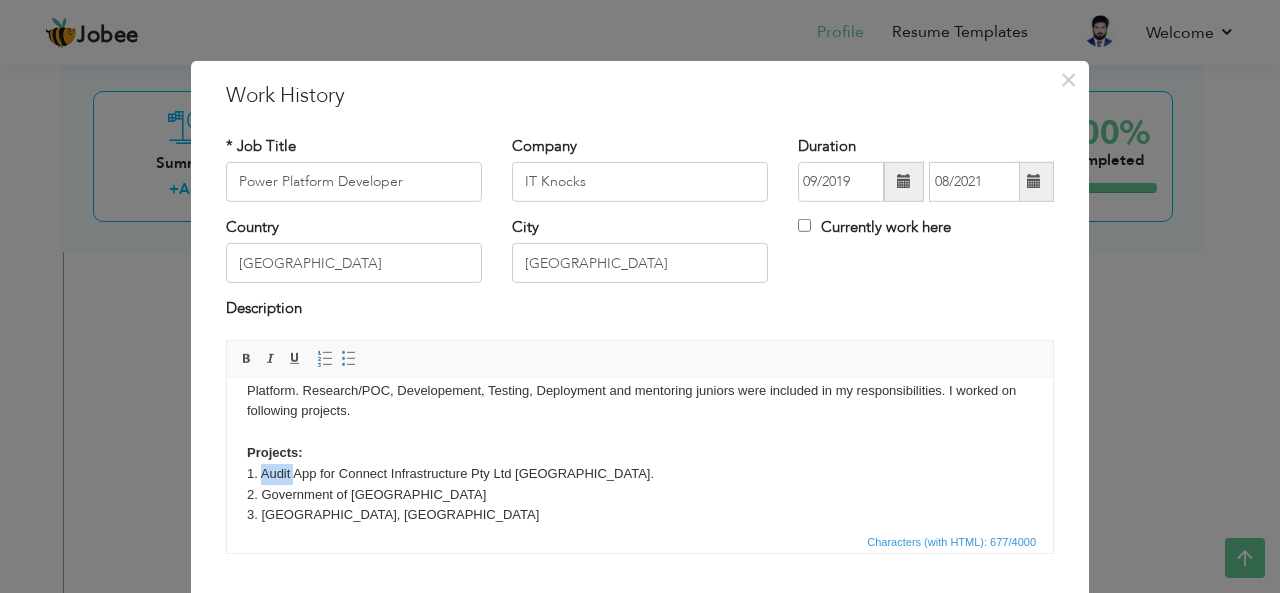 type 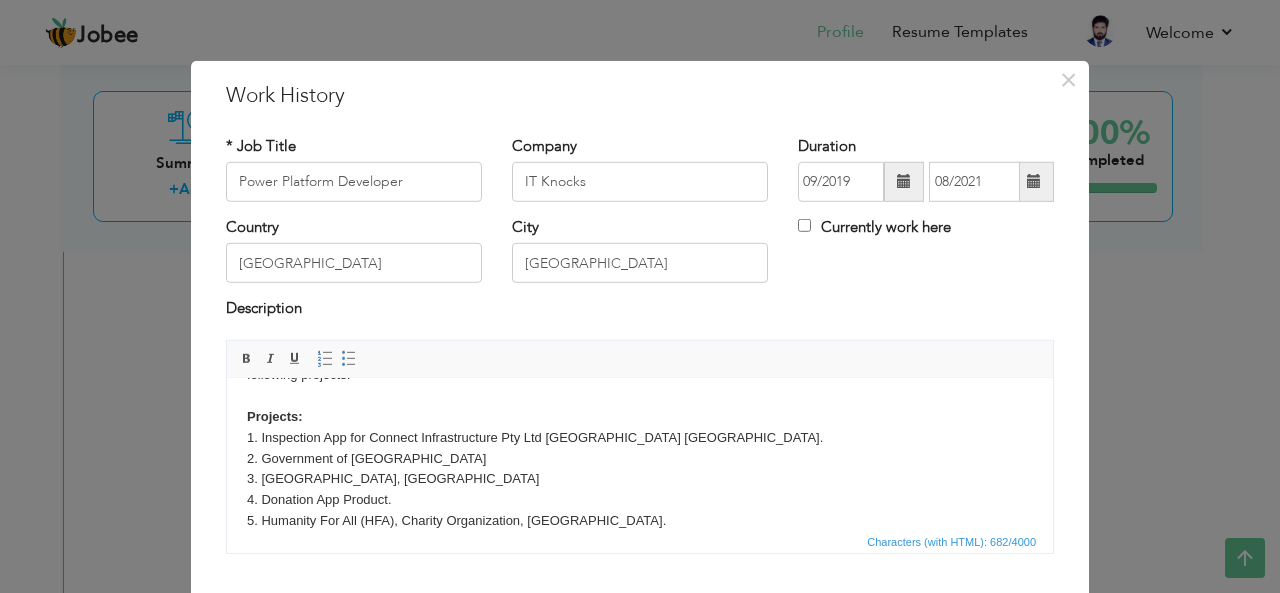 scroll, scrollTop: 160, scrollLeft: 0, axis: vertical 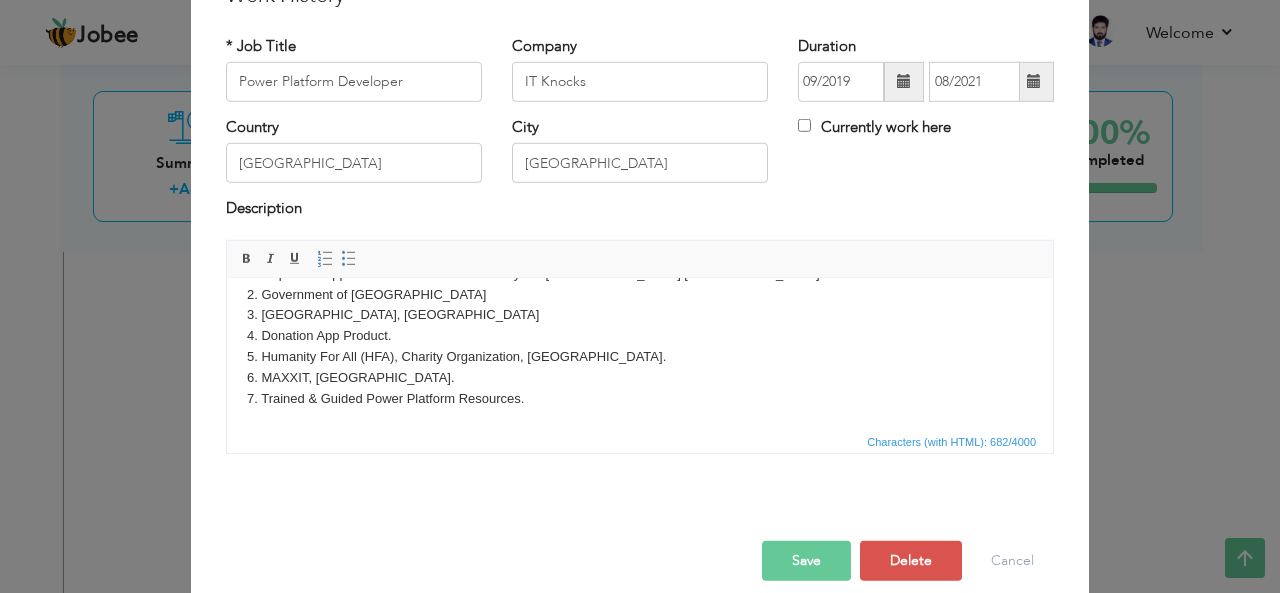 click on "Save" at bounding box center (806, 561) 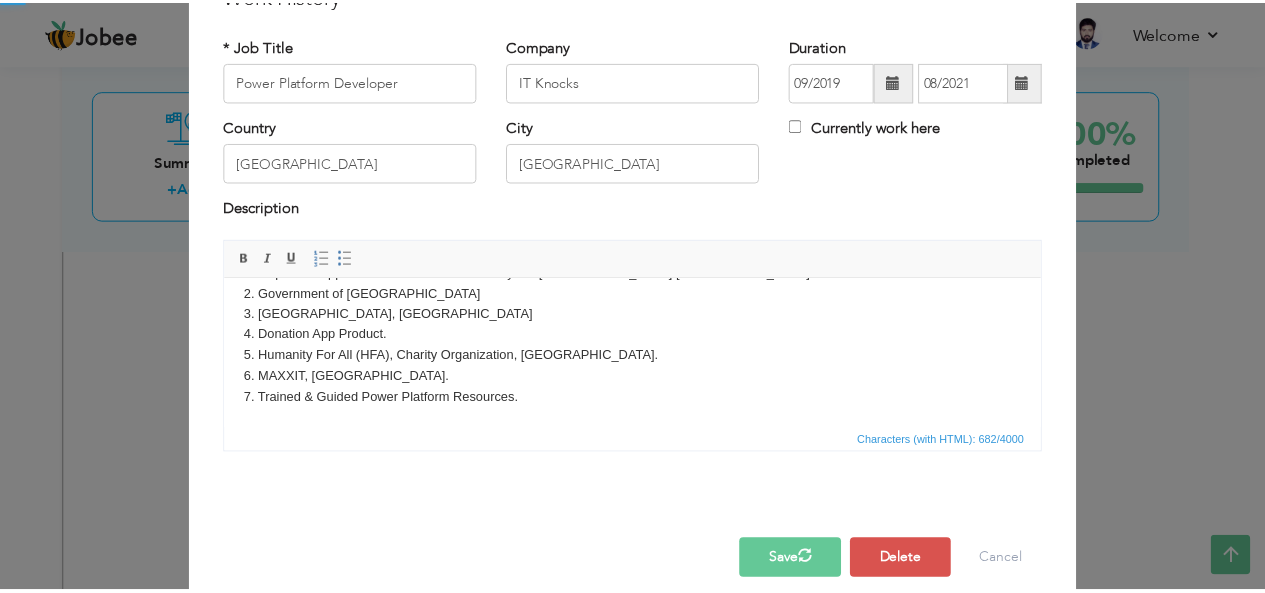 scroll, scrollTop: 0, scrollLeft: 0, axis: both 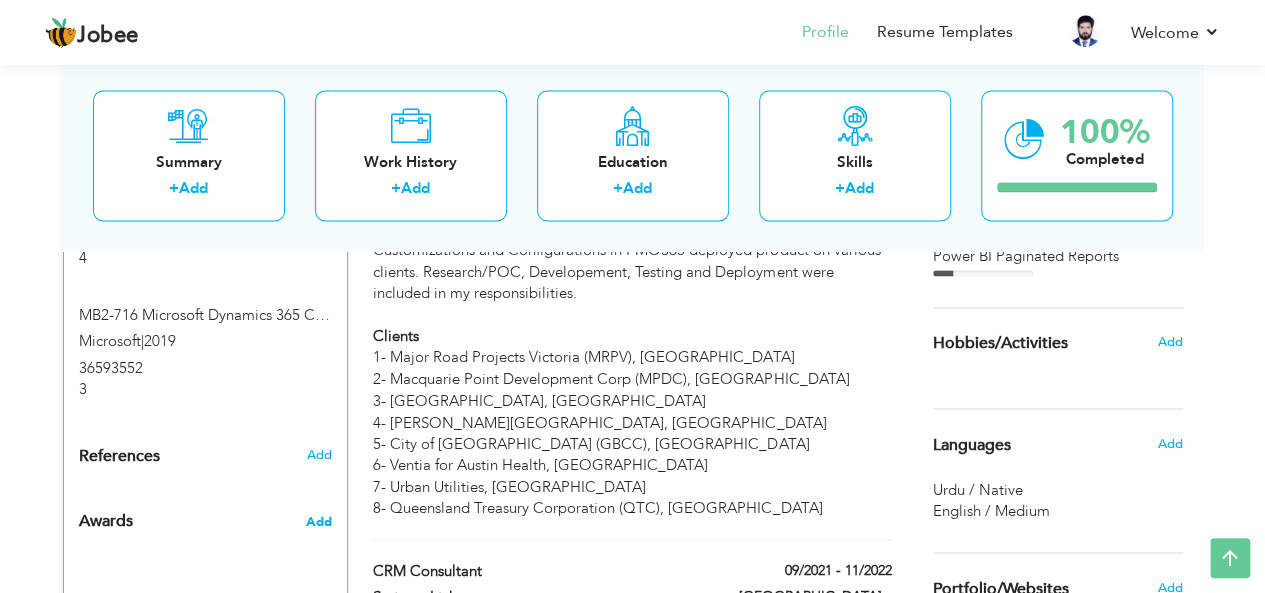click on "Add" at bounding box center [318, 521] 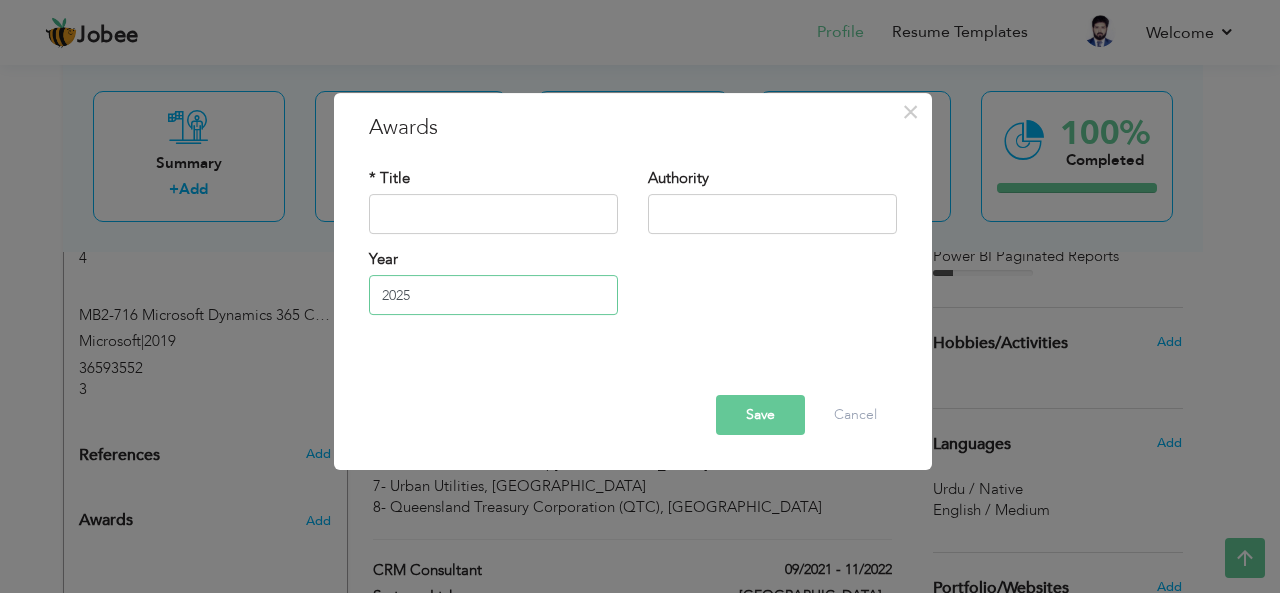 click on "2025" at bounding box center (493, 295) 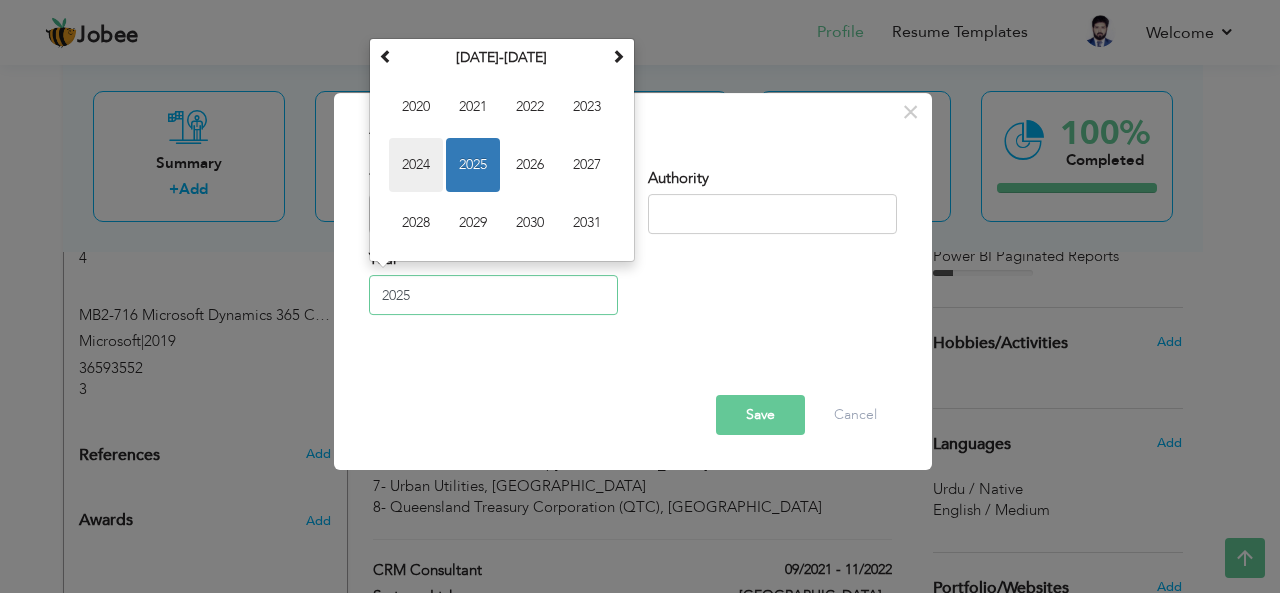 click on "2024" at bounding box center [416, 165] 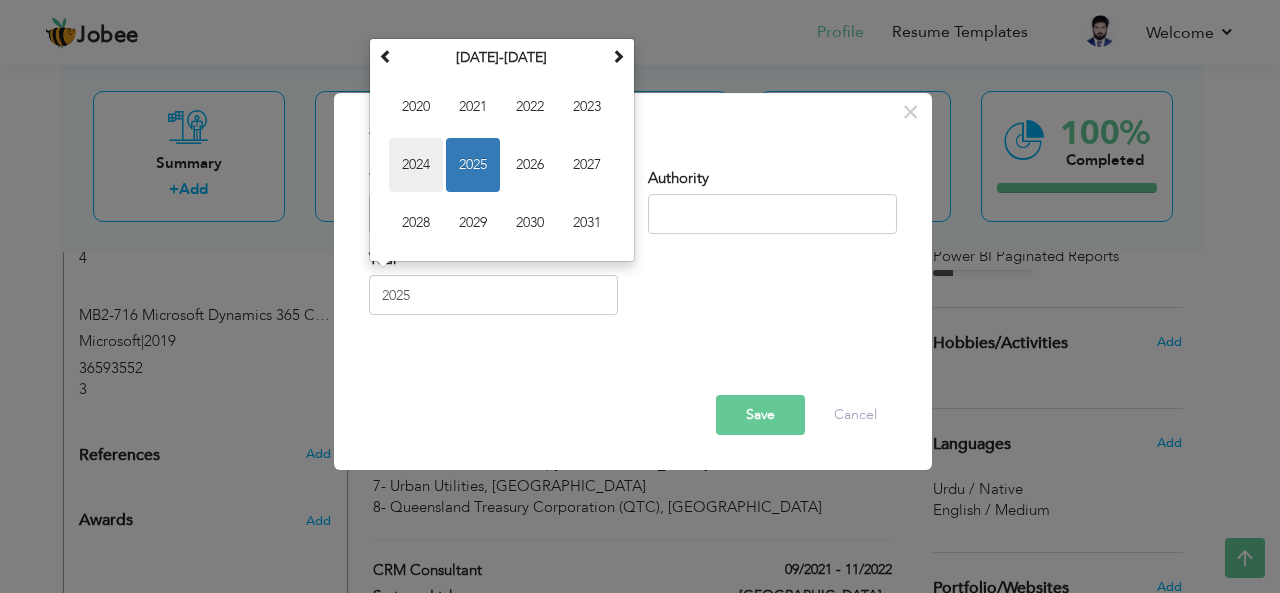 type on "2024" 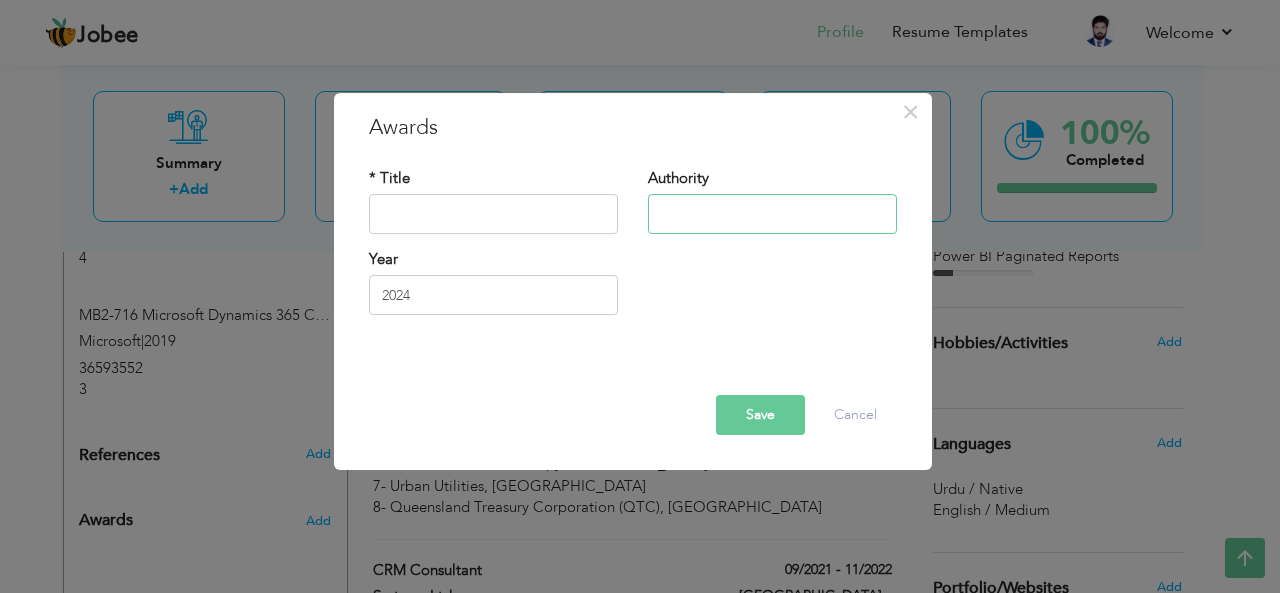 click at bounding box center (772, 214) 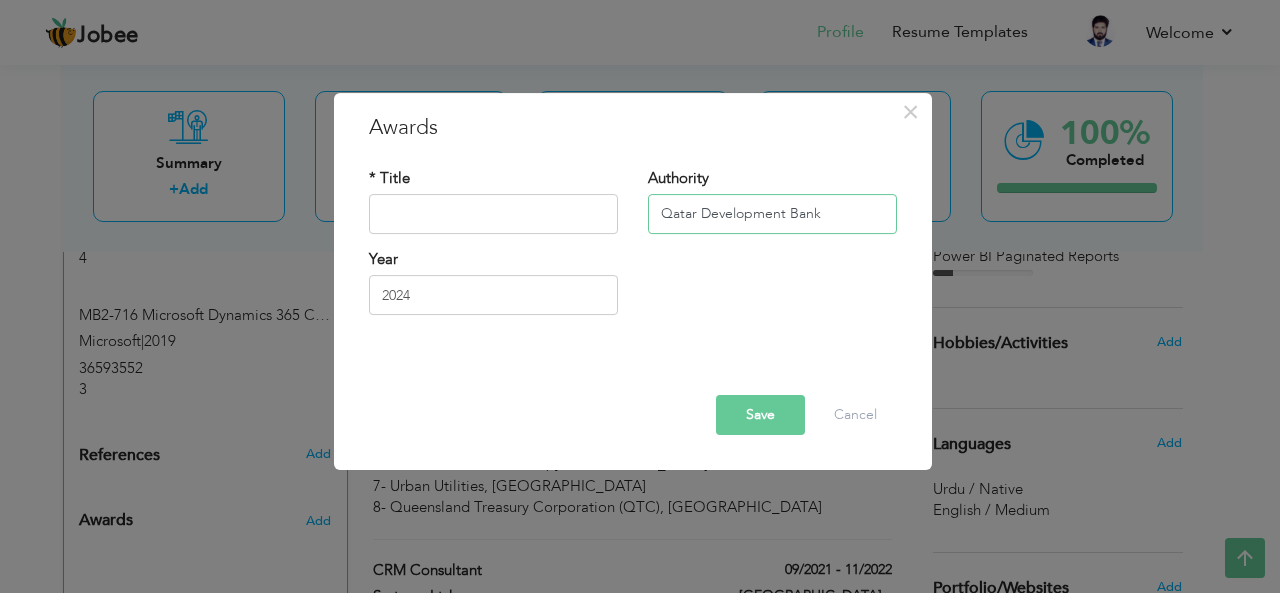 type on "Qatar Development Bank" 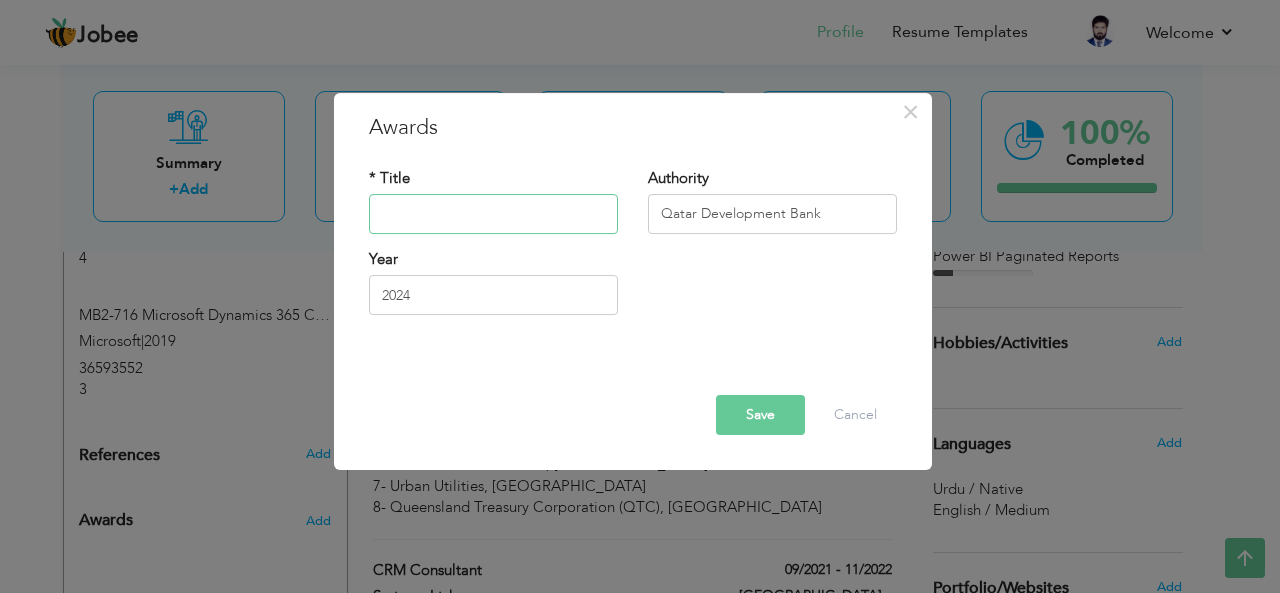 click at bounding box center (493, 214) 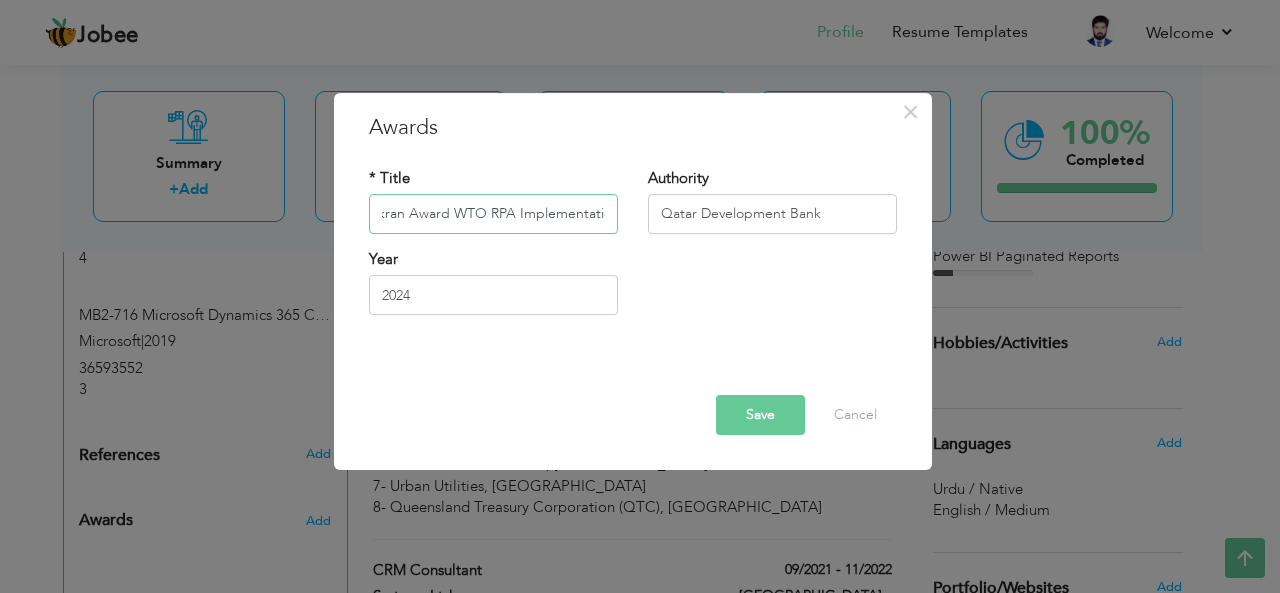 scroll, scrollTop: 0, scrollLeft: 36, axis: horizontal 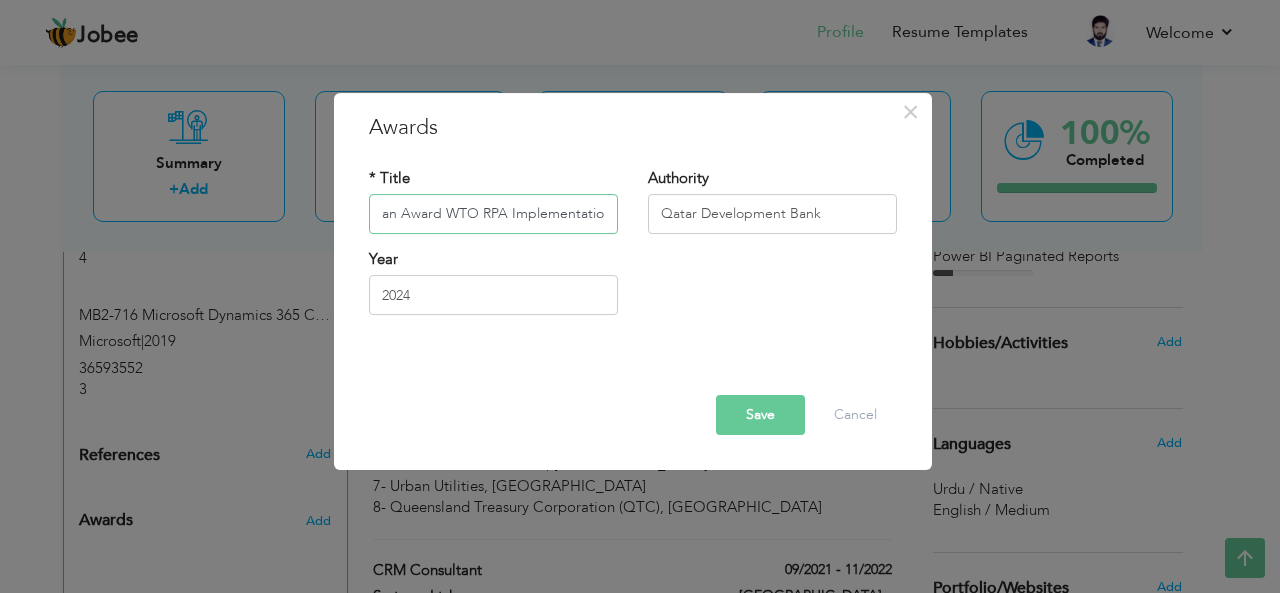 type on "Shukran Award WTO RPA Implementation" 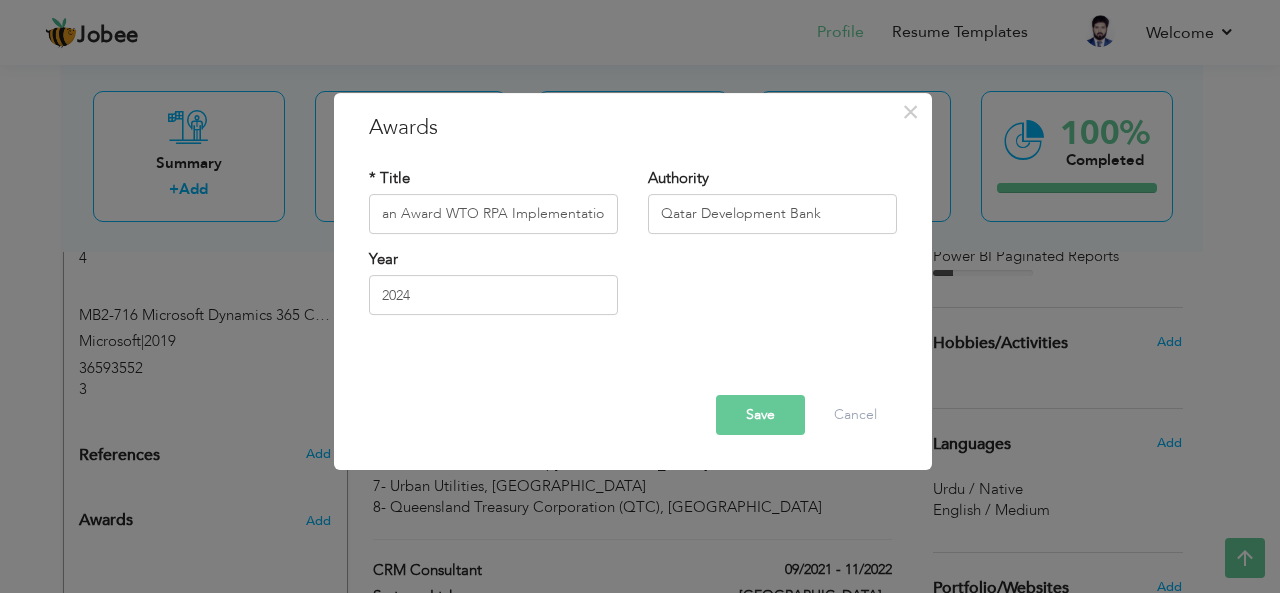 click on "Save" at bounding box center (760, 415) 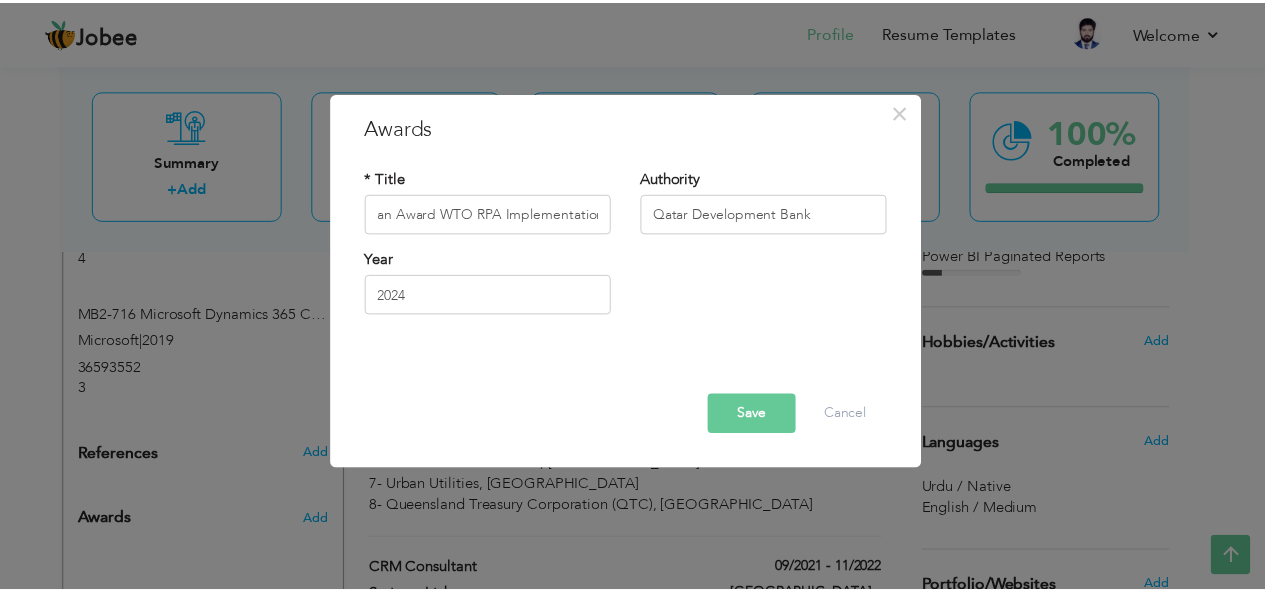 scroll, scrollTop: 0, scrollLeft: 0, axis: both 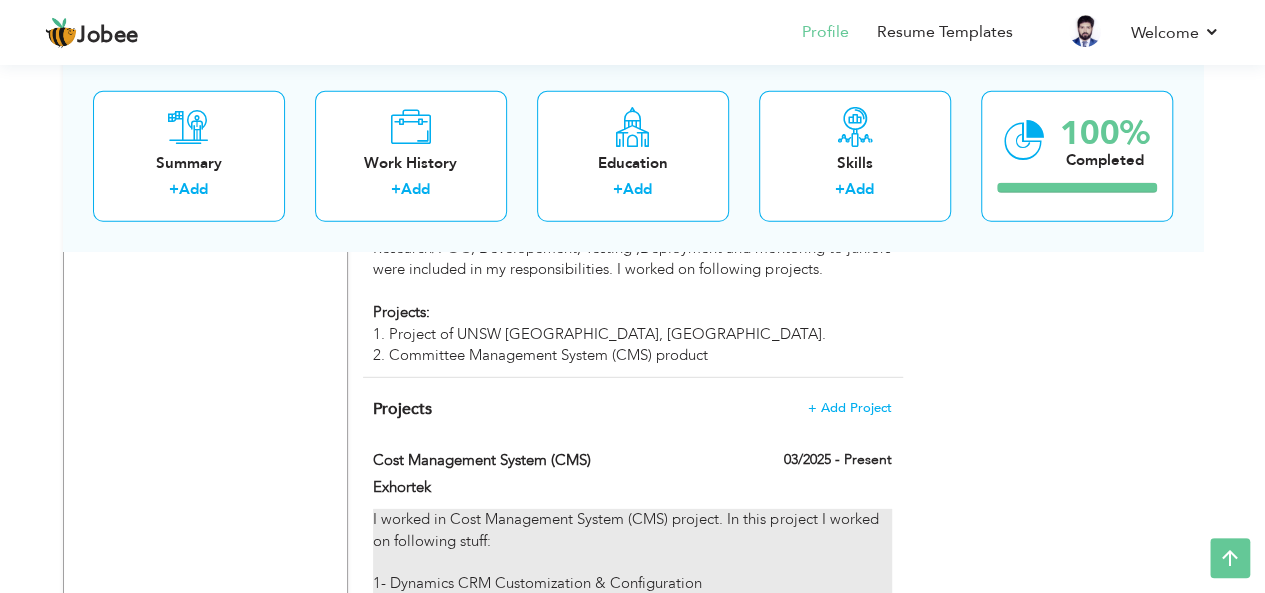 click on "I worked in Cost Management System (CMS) project. In this project I worked on following stuff:
1- Dynamics CRM Customization & Configuration
2- Power Automate." at bounding box center (632, 562) 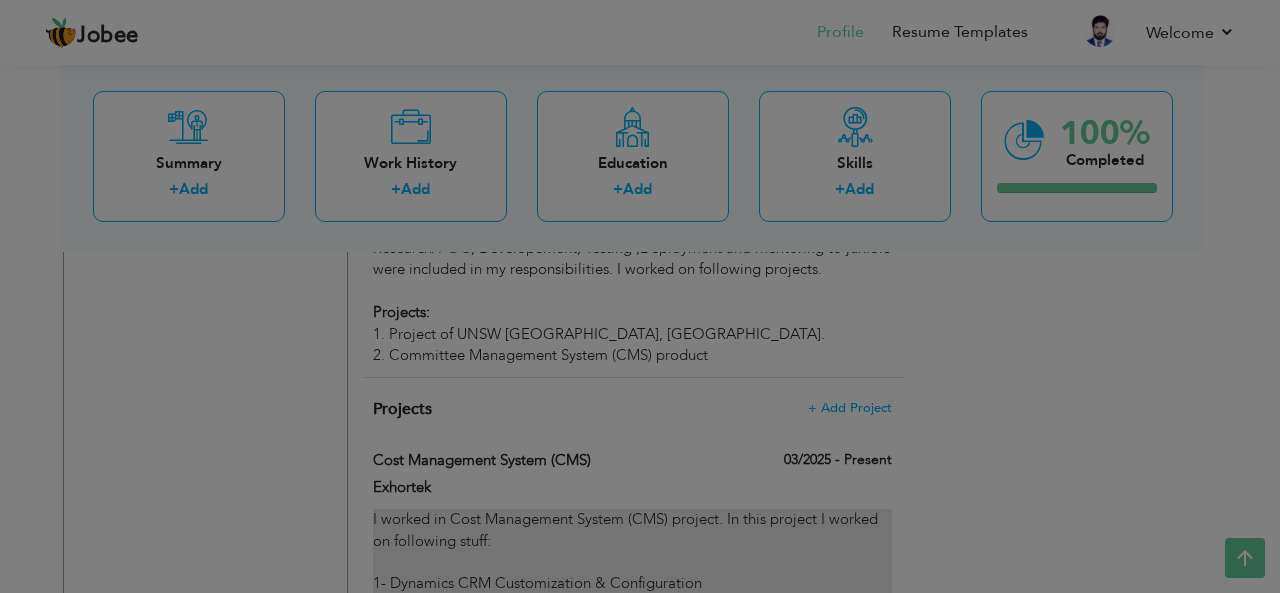 scroll, scrollTop: 0, scrollLeft: 0, axis: both 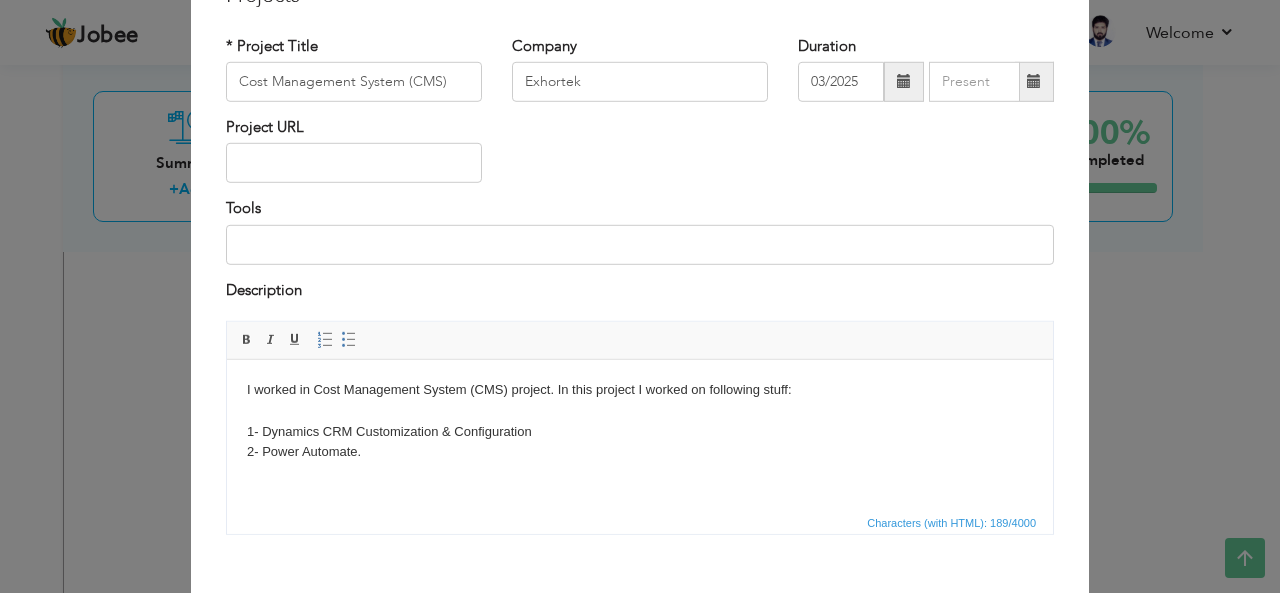 click on "I worked in Cost Management System (CMS) project. In this project I worked on following stuff: 1- Dynamics CRM Customization & Configuration 2- Power Automate." at bounding box center (640, 421) 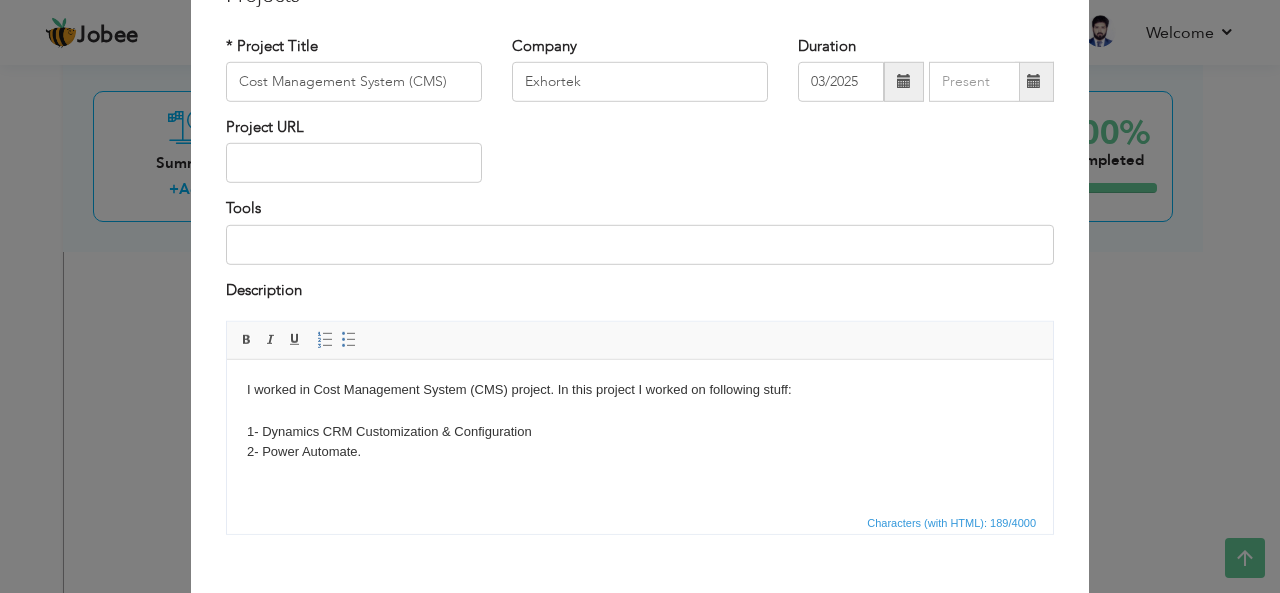 click on "I worked in Cost Management System (CMS) project. In this project I worked on following stuff: 1- Dynamics CRM Customization & Configuration 2- Power Automate." at bounding box center [640, 421] 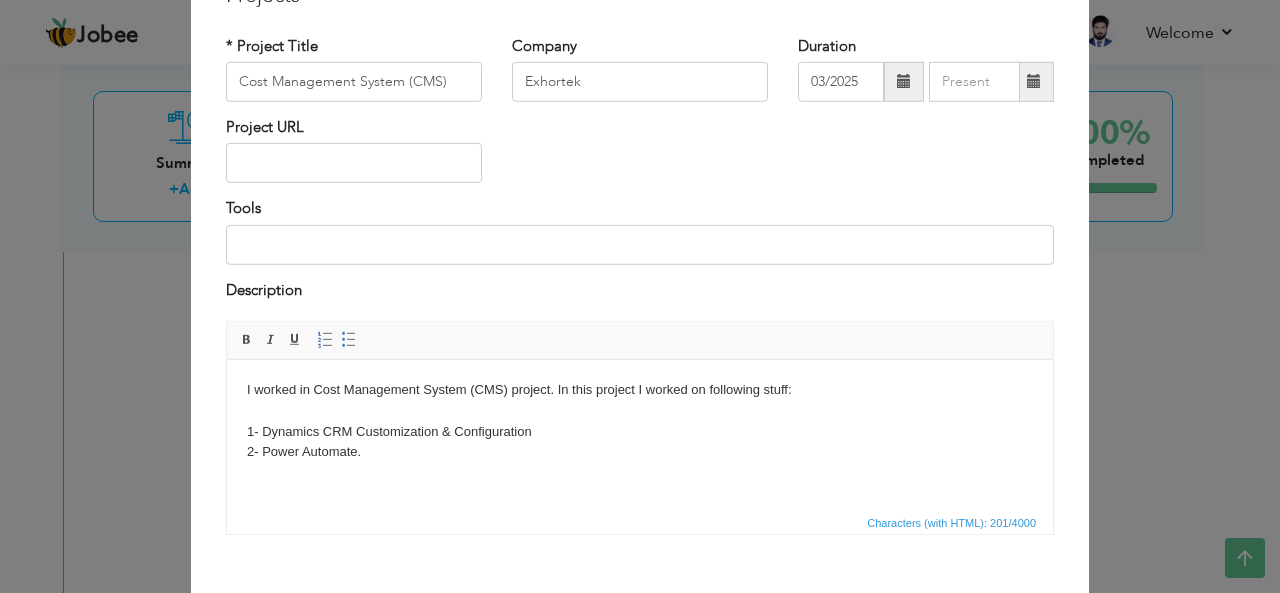 type 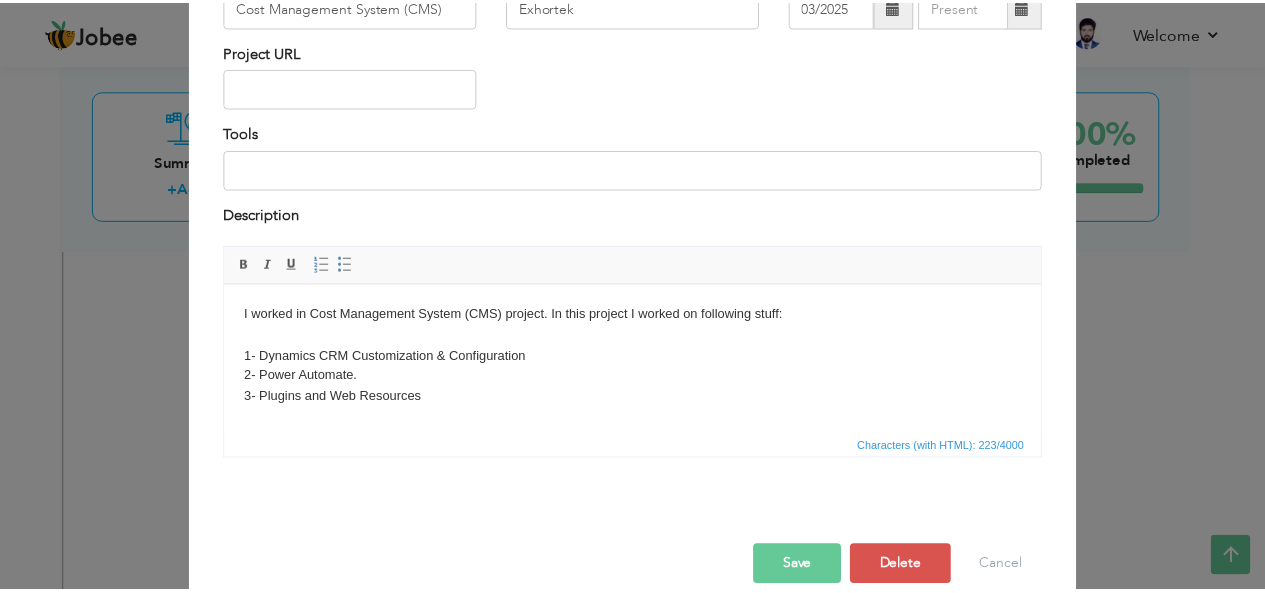 scroll, scrollTop: 202, scrollLeft: 0, axis: vertical 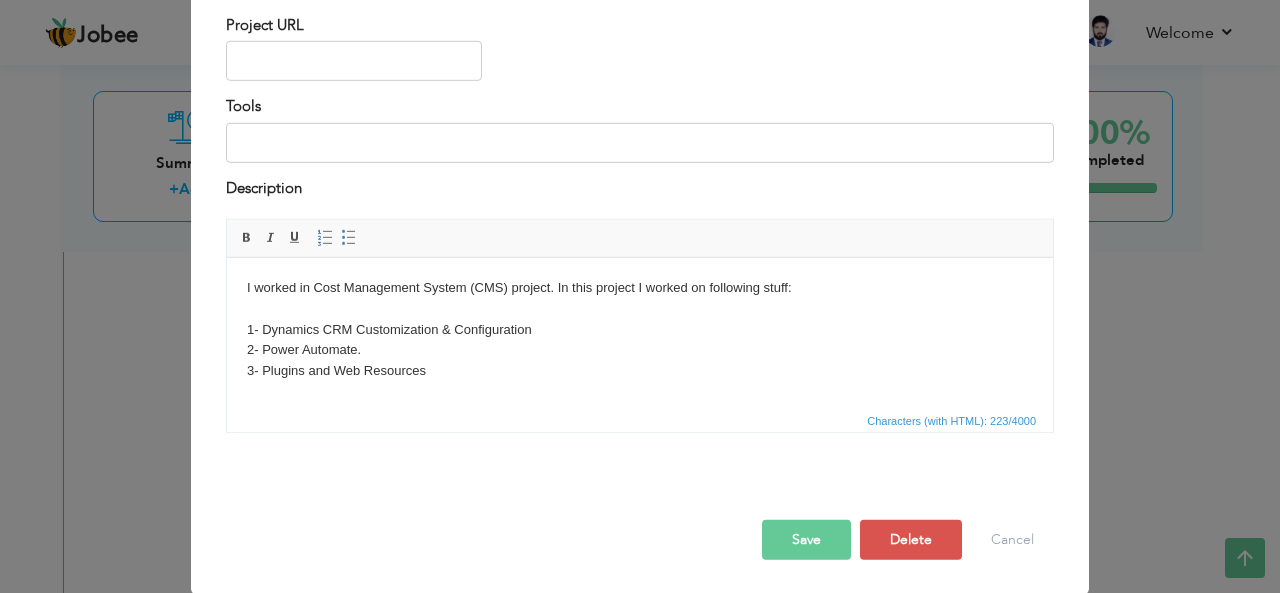 click on "Save" at bounding box center (806, 540) 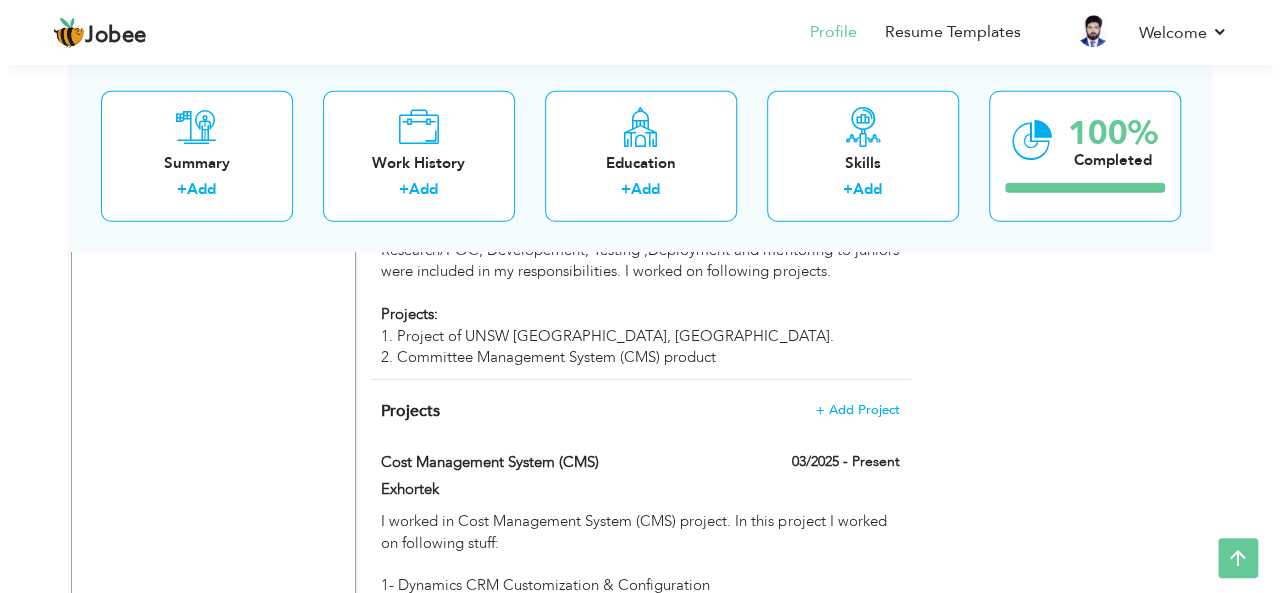 scroll, scrollTop: 2782, scrollLeft: 0, axis: vertical 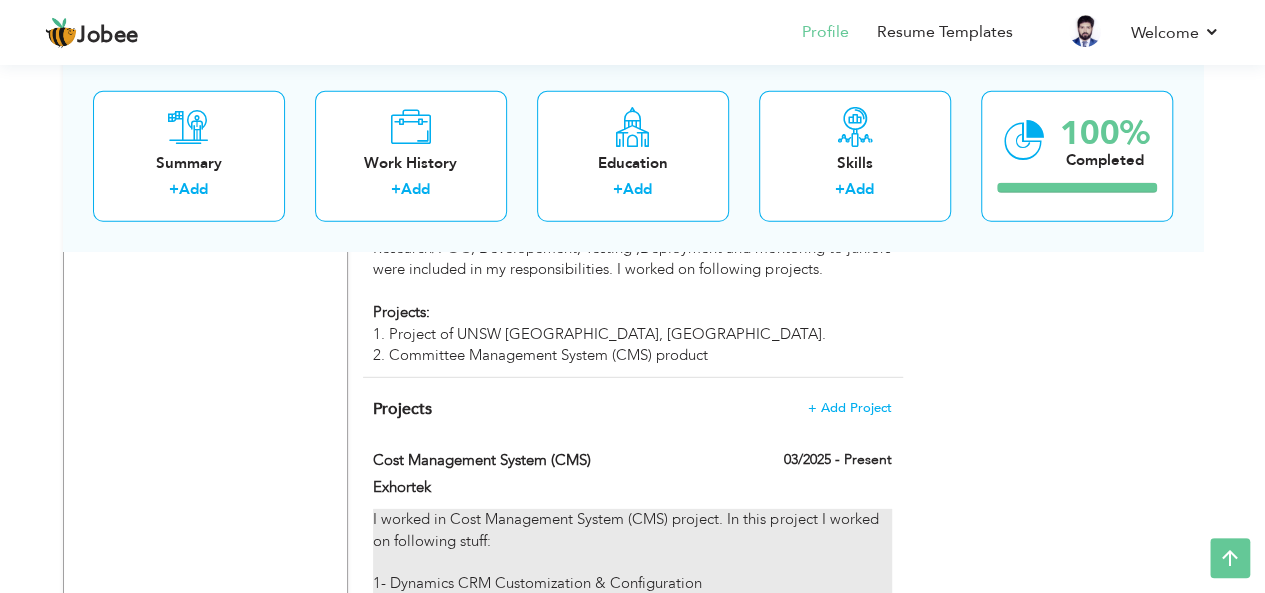 click on "I worked in Cost Management System (CMS) project. In this project I worked on following stuff:
1- Dynamics CRM Customization & Configuration
2- Power Automate.
3- Plugins and Web Resources" at bounding box center (632, 573) 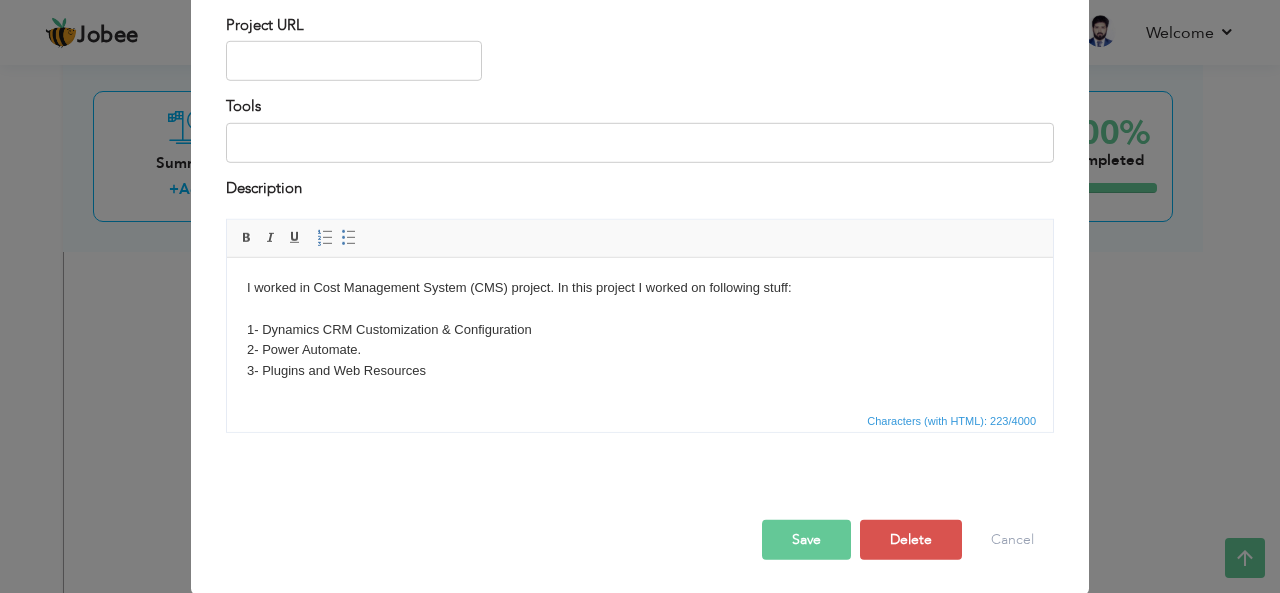scroll, scrollTop: 0, scrollLeft: 0, axis: both 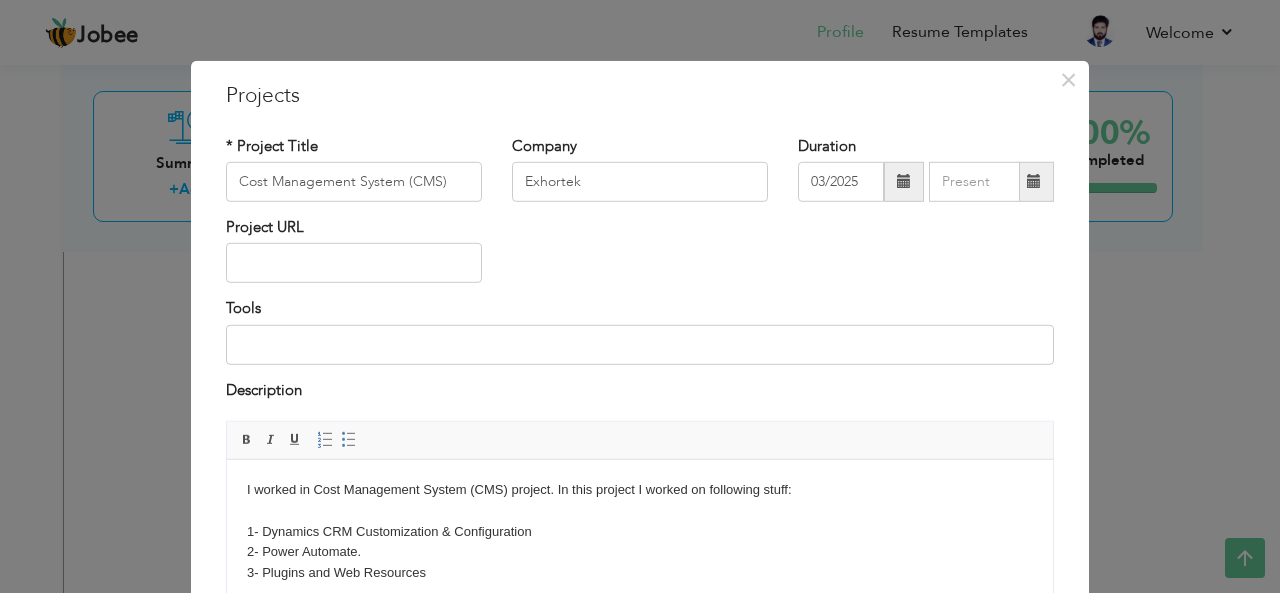 click on "I worked in Cost Management System (CMS) project. In this project I worked on following stuff: 1- Dynamics CRM Customization & Configuration 2- Power Automate. 3- Plugins and Web Resources" at bounding box center [640, 532] 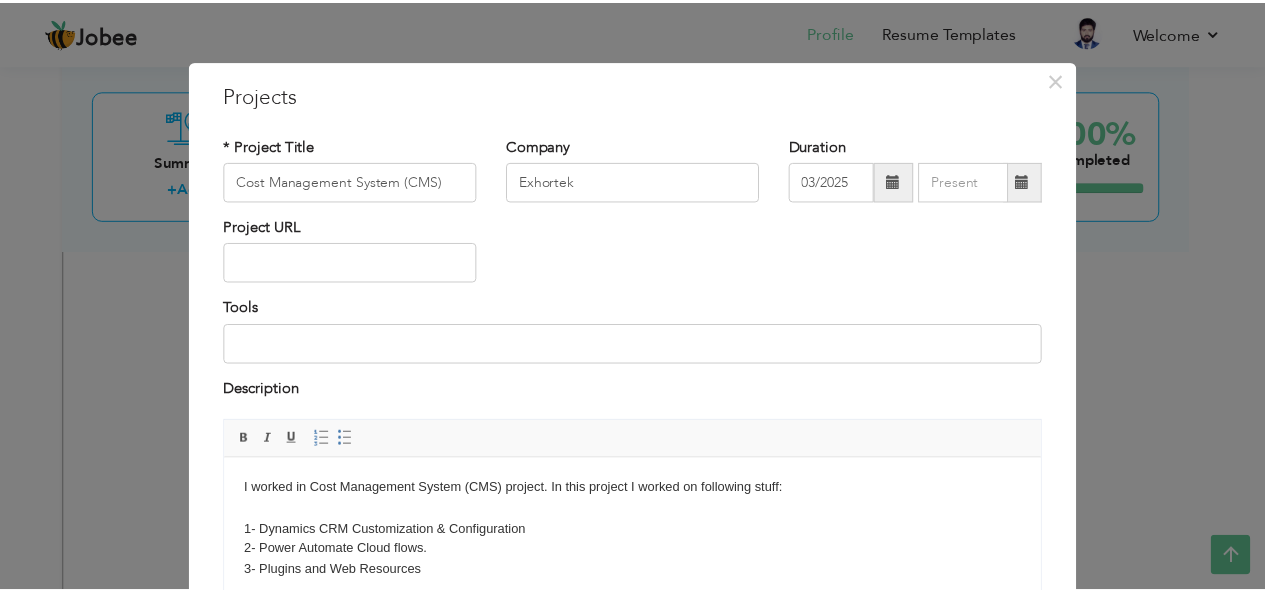 scroll, scrollTop: 200, scrollLeft: 0, axis: vertical 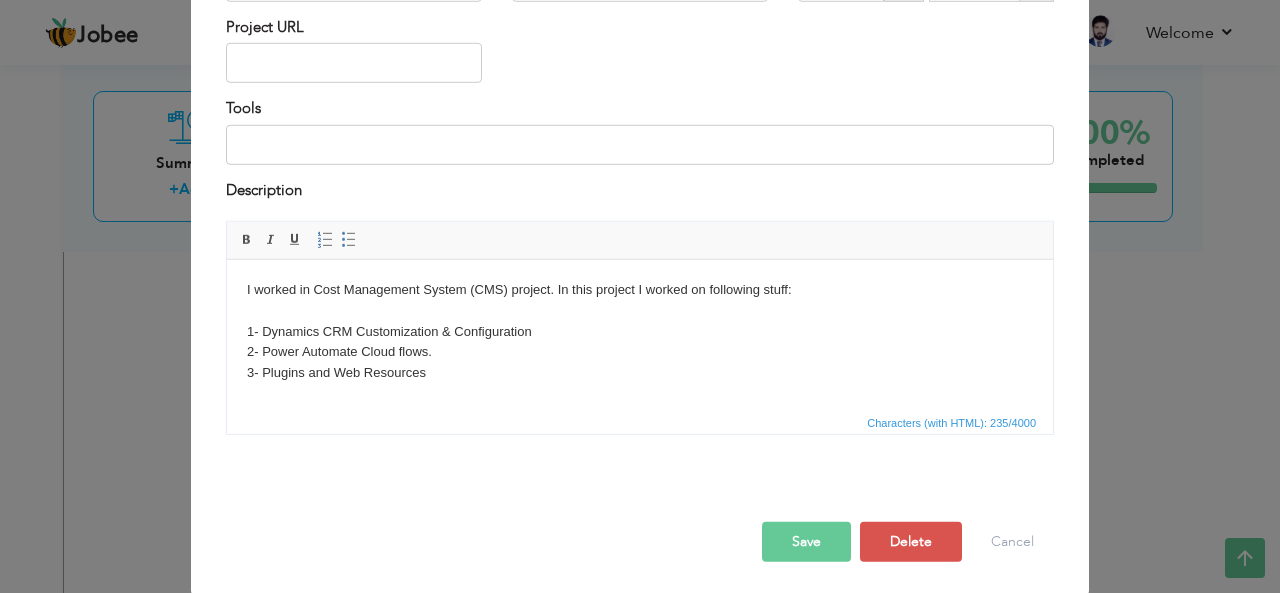 click on "Save" at bounding box center [806, 542] 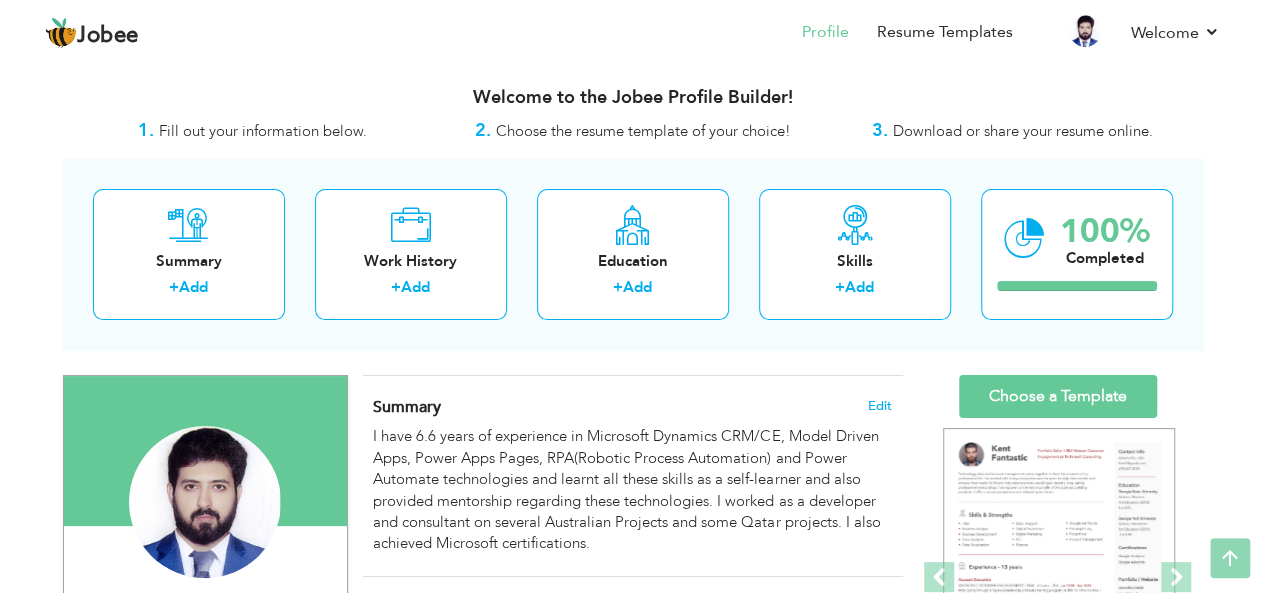 scroll, scrollTop: 0, scrollLeft: 0, axis: both 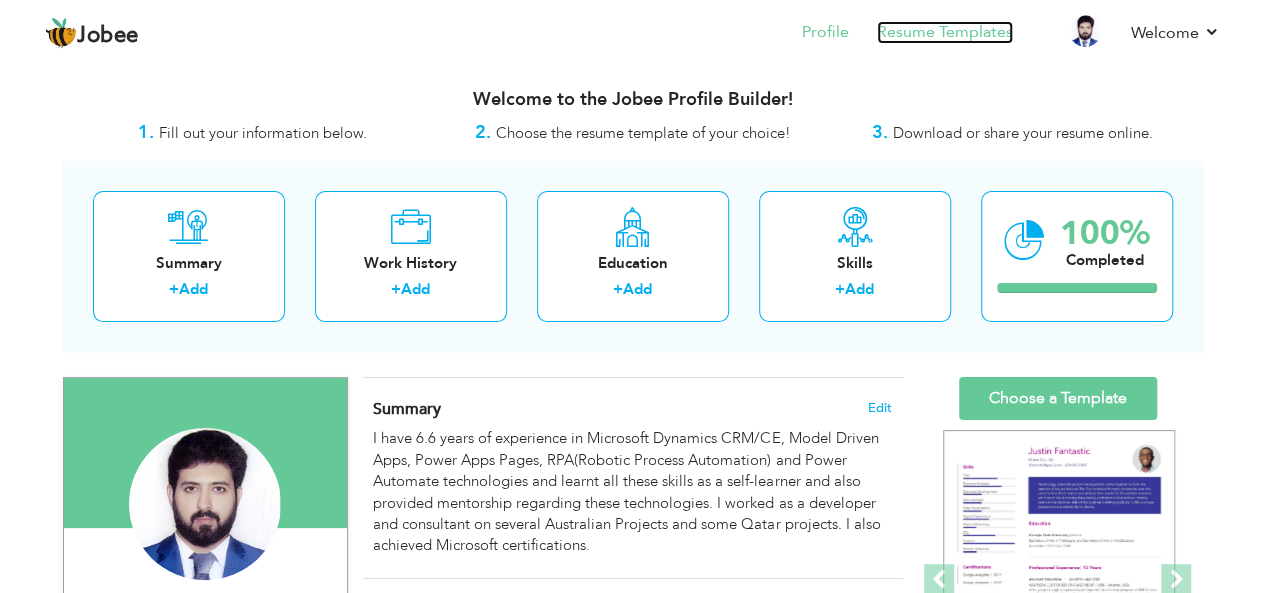 click on "Resume Templates" at bounding box center (945, 32) 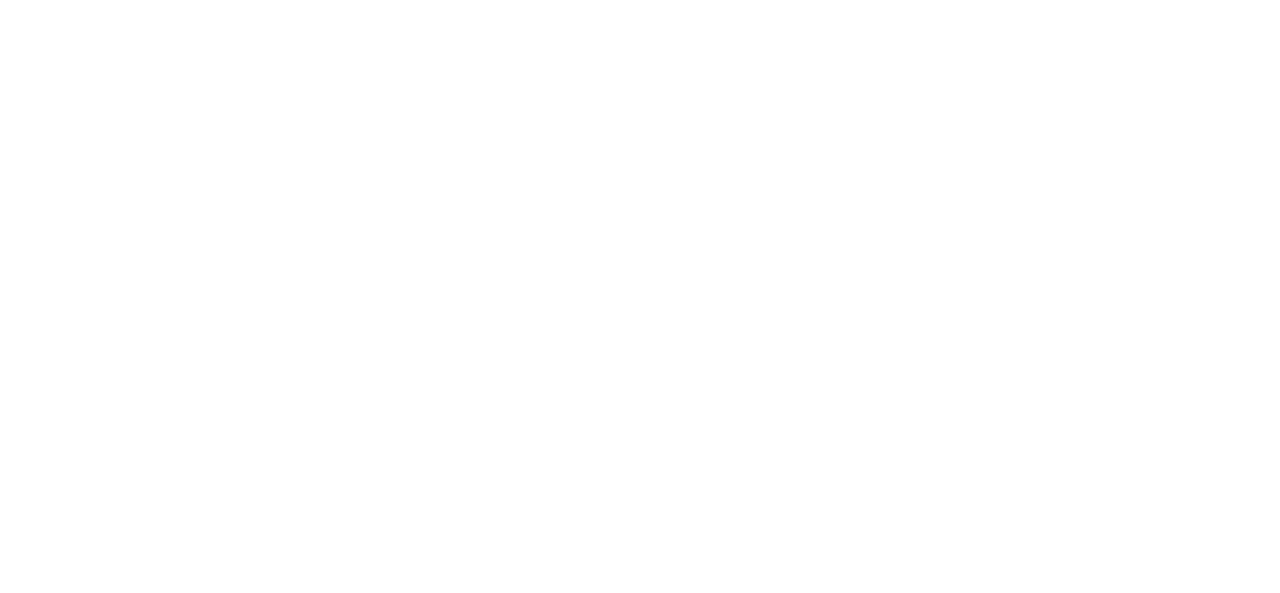 scroll, scrollTop: 0, scrollLeft: 0, axis: both 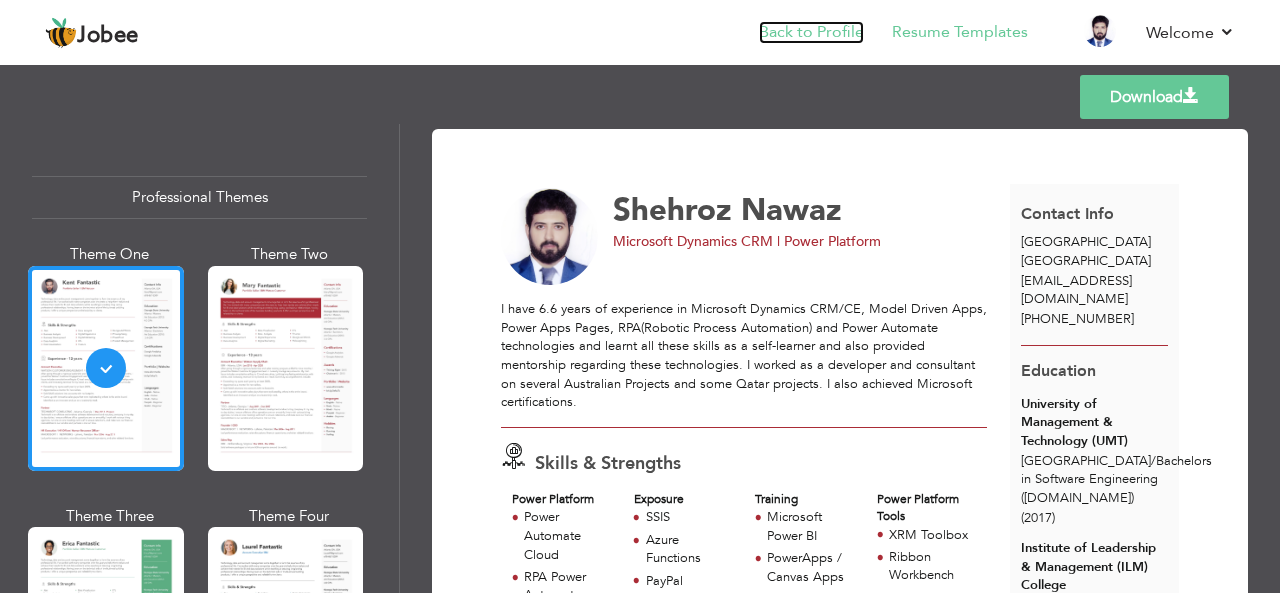 click on "Back to Profile" at bounding box center (811, 32) 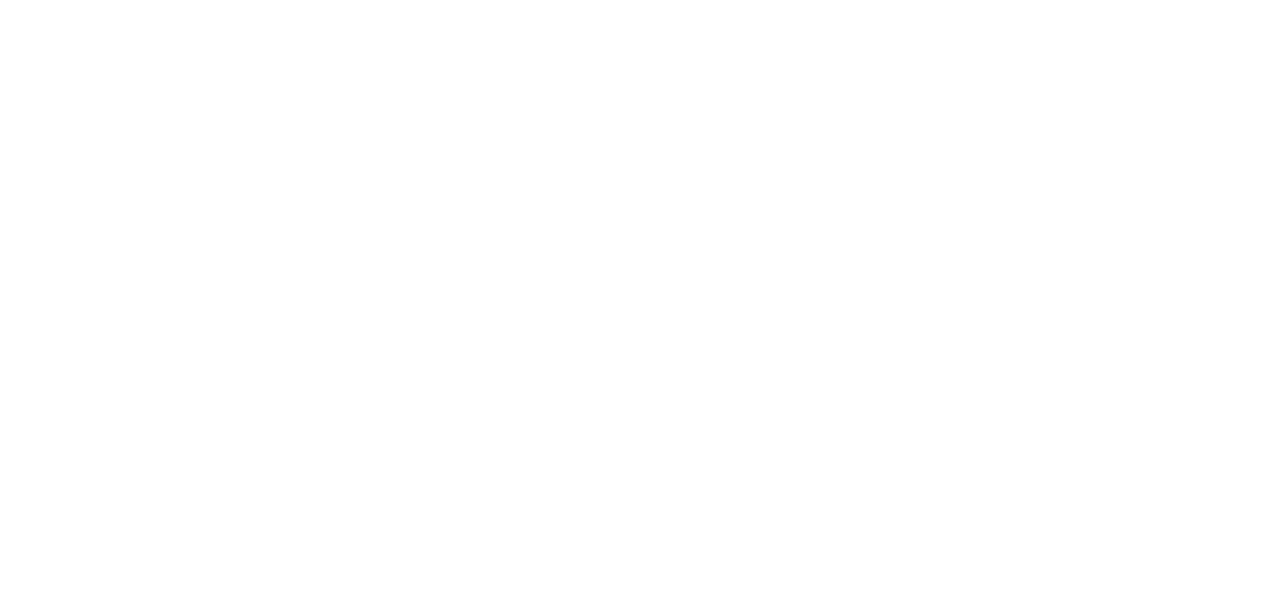 scroll, scrollTop: 0, scrollLeft: 0, axis: both 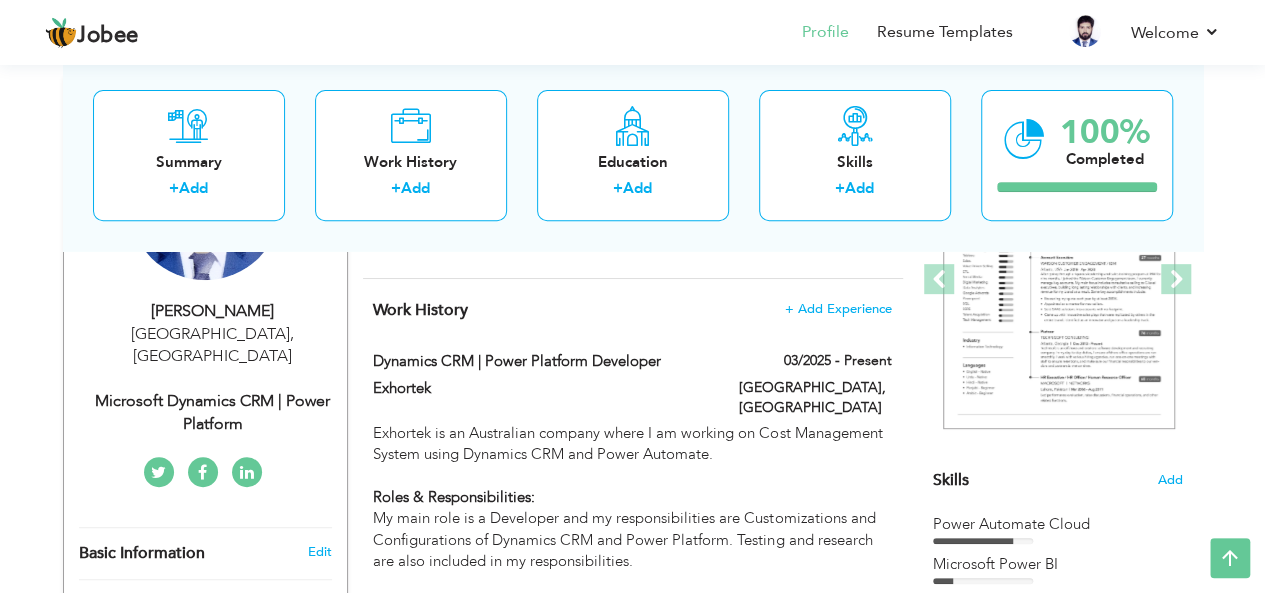 click on "Microsoft Dynamics CRM | Power Platform" at bounding box center (213, 413) 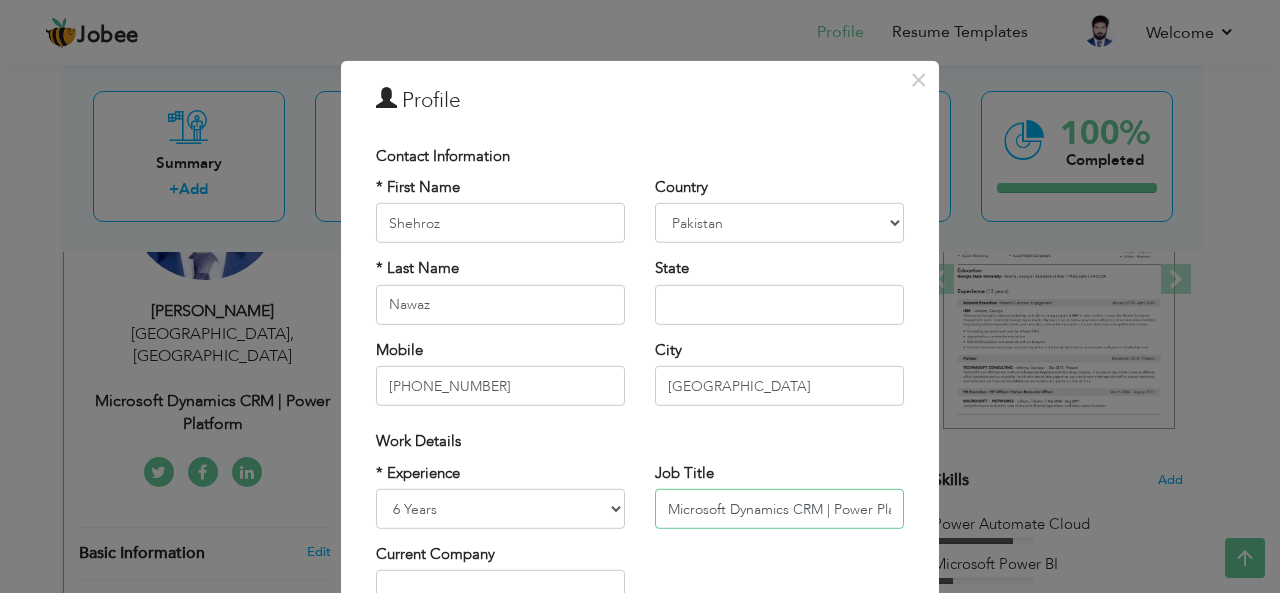 click on "Microsoft Dynamics CRM | Power Platform" at bounding box center (779, 509) 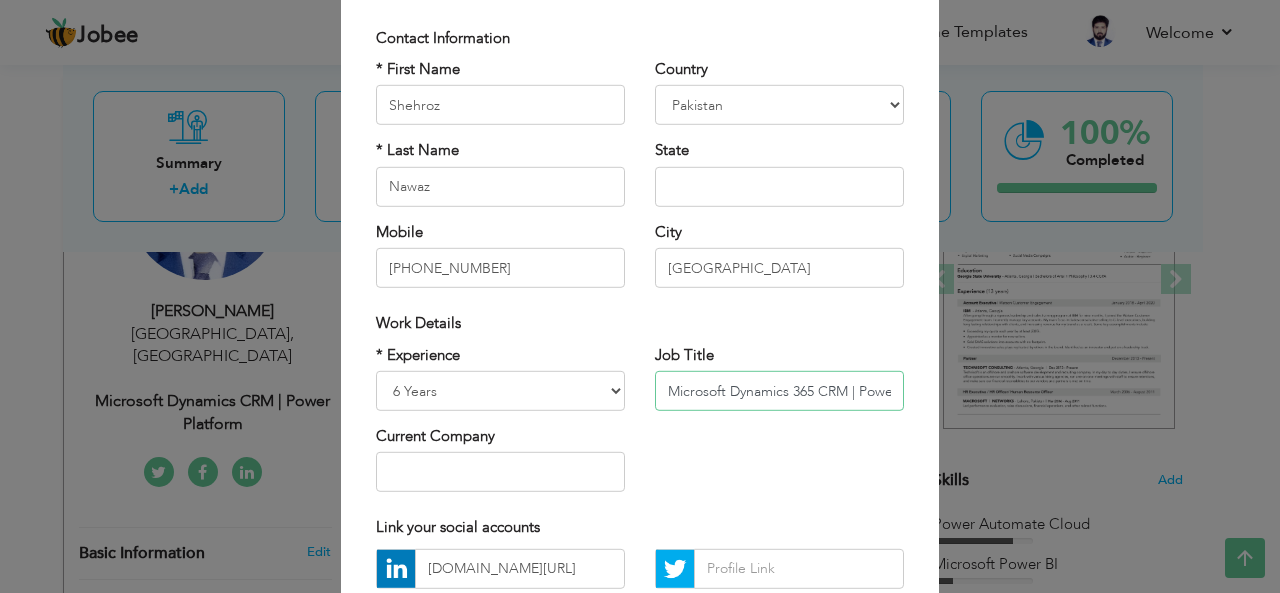 scroll, scrollTop: 300, scrollLeft: 0, axis: vertical 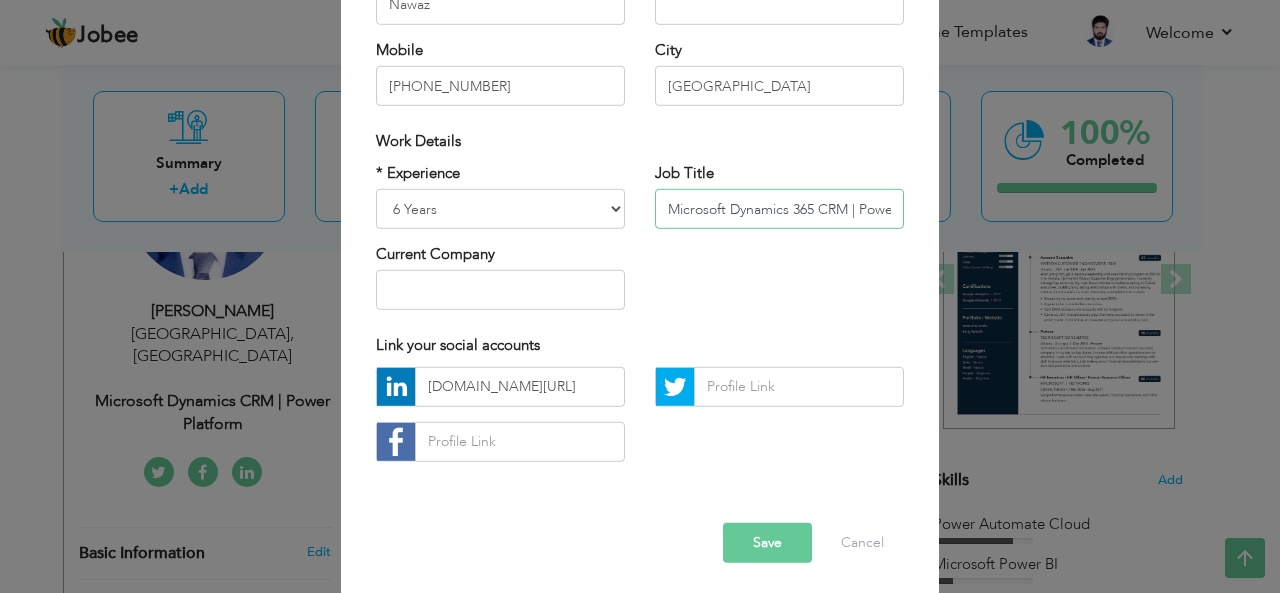 type on "Microsoft Dynamics 365 CRM | Power Platform" 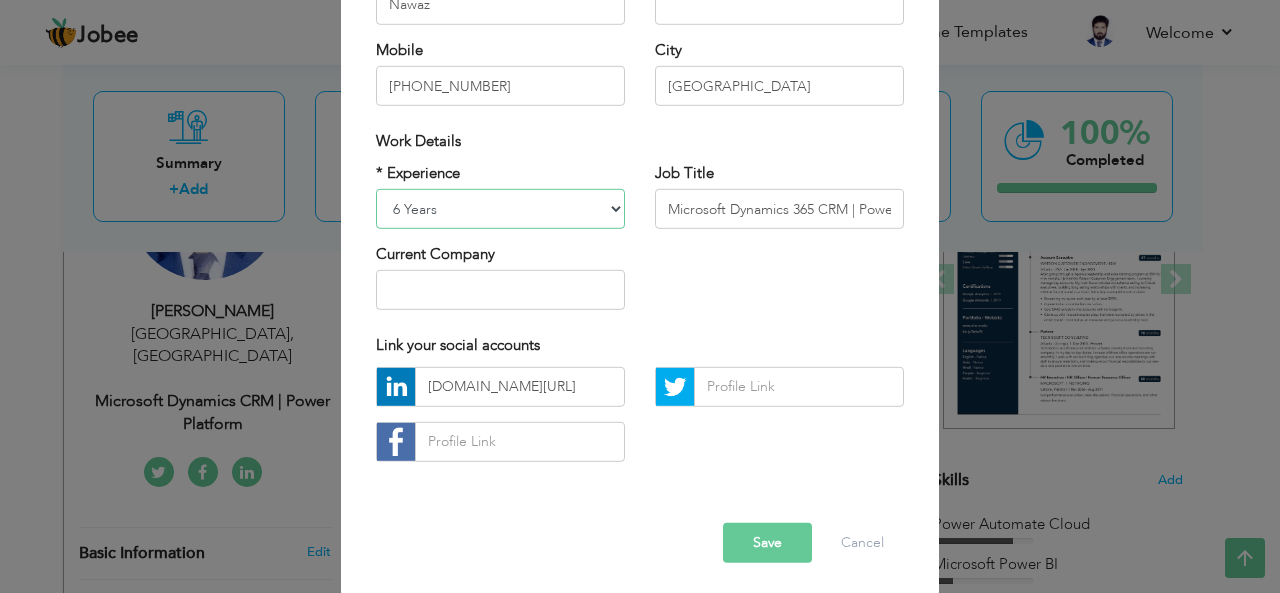 click on "Entry Level Less than 1 Year 1 Year 2 Years 3 Years 4 Years 5 Years 6 Years 7 Years 8 Years 9 Years 10 Years 11 Years 12 Years 13 Years 14 Years 15 Years 16 Years 17 Years 18 Years 19 Years 20 Years 21 Years 22 Years 23 Years 24 Years 25 Years 26 Years 27 Years 28 Years 29 Years 30 Years 31 Years 32 Years 33 Years 34 Years 35 Years More than 35 Years" at bounding box center [500, 209] 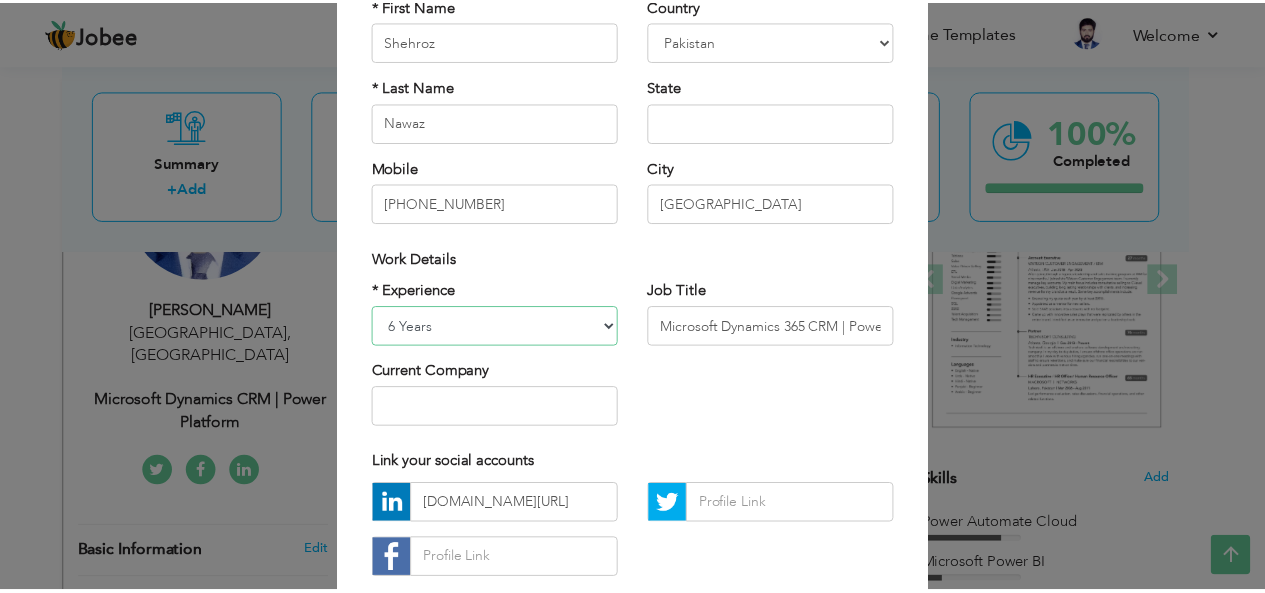 scroll, scrollTop: 300, scrollLeft: 0, axis: vertical 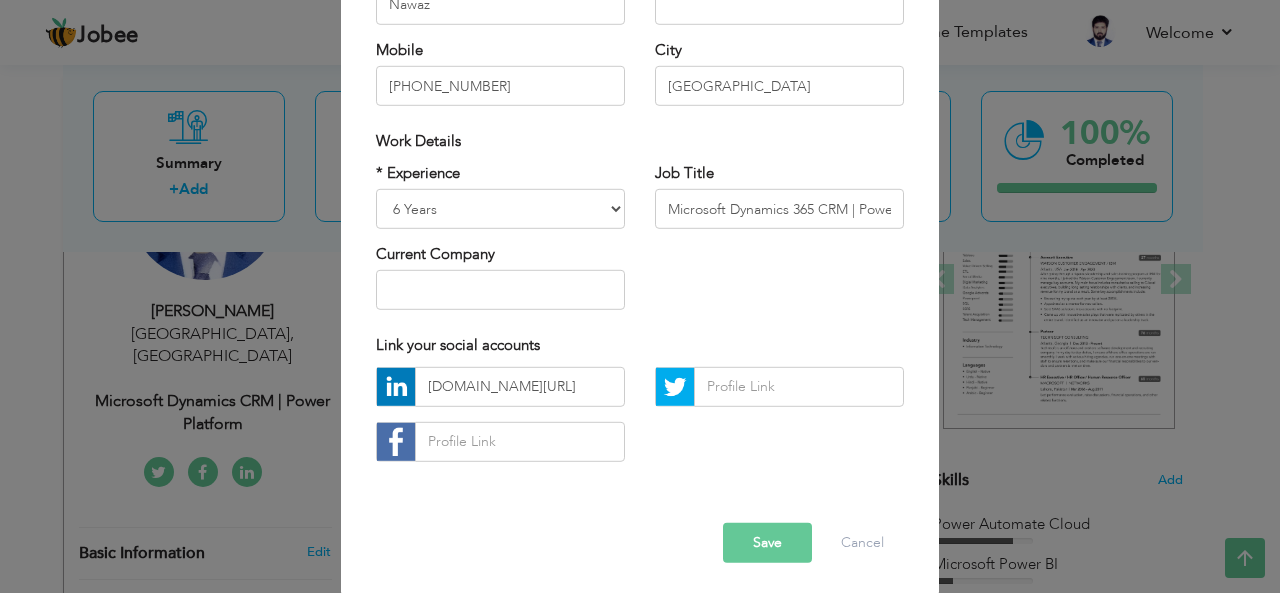 click on "Save" at bounding box center (767, 543) 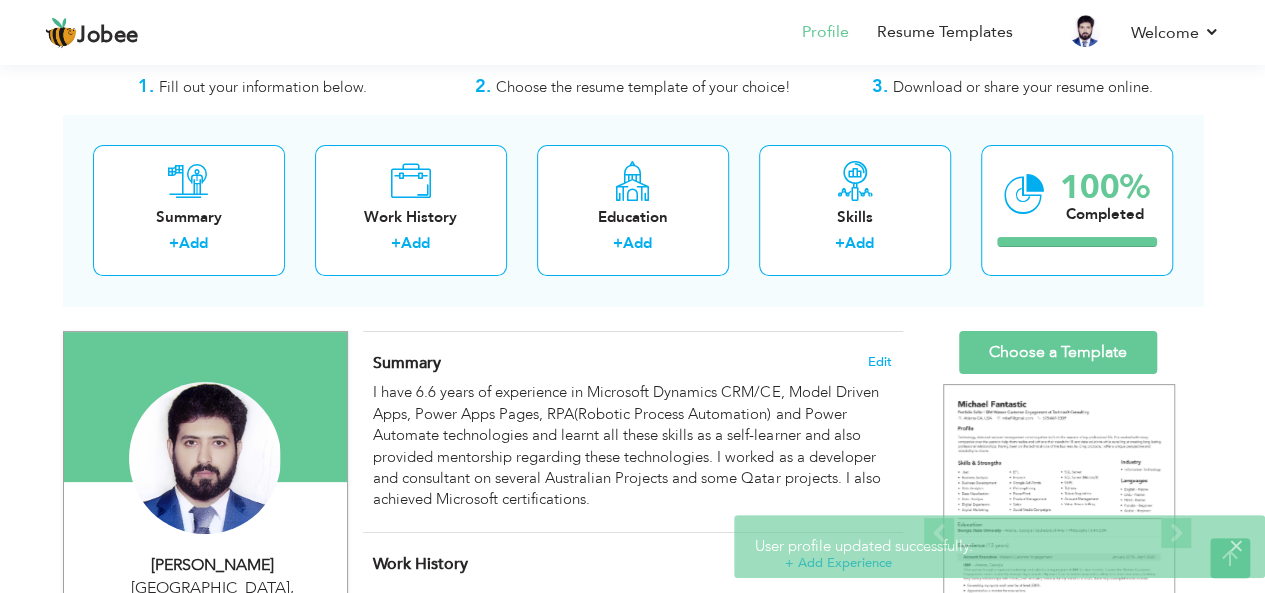 scroll, scrollTop: 0, scrollLeft: 0, axis: both 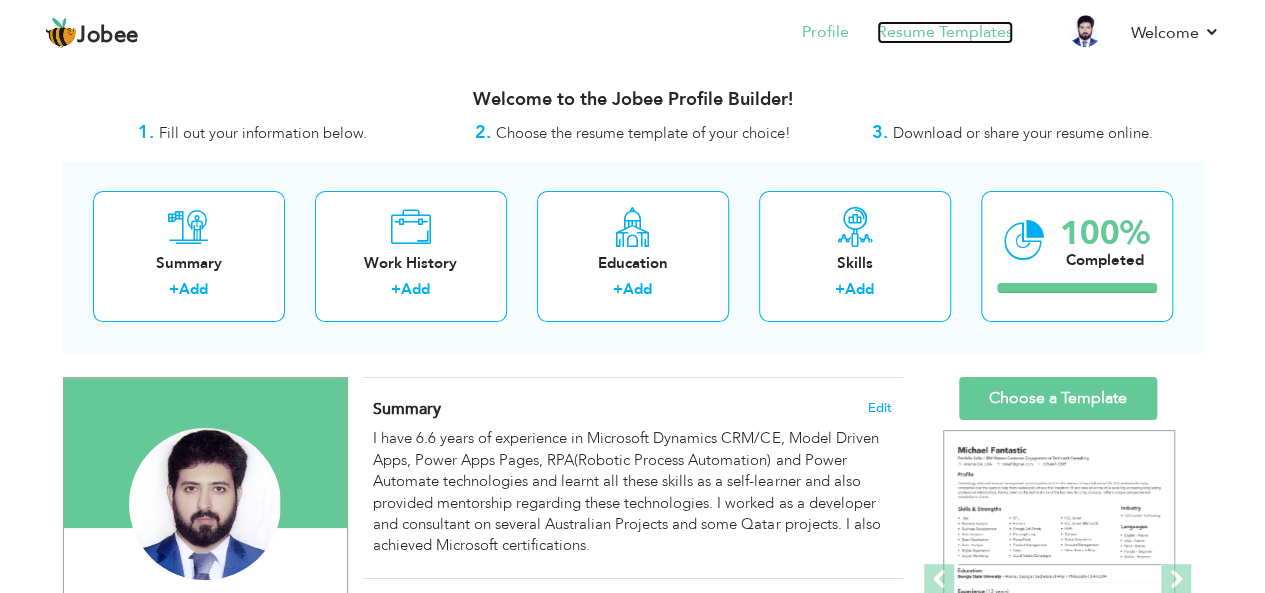 click on "Resume Templates" at bounding box center (945, 32) 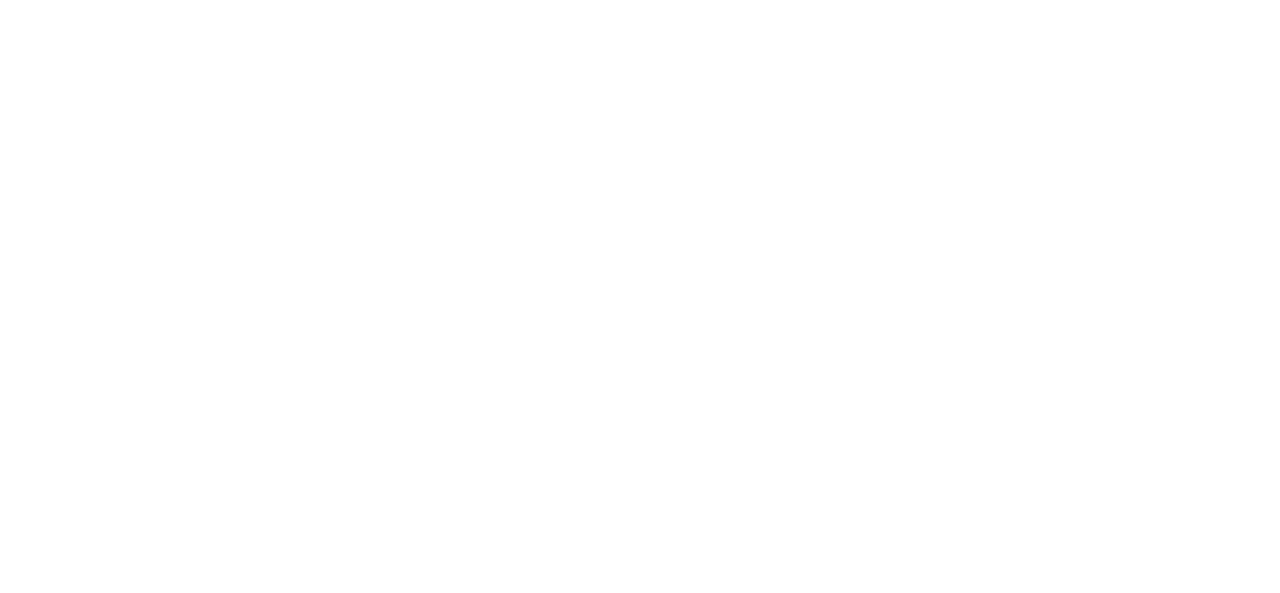 scroll, scrollTop: 0, scrollLeft: 0, axis: both 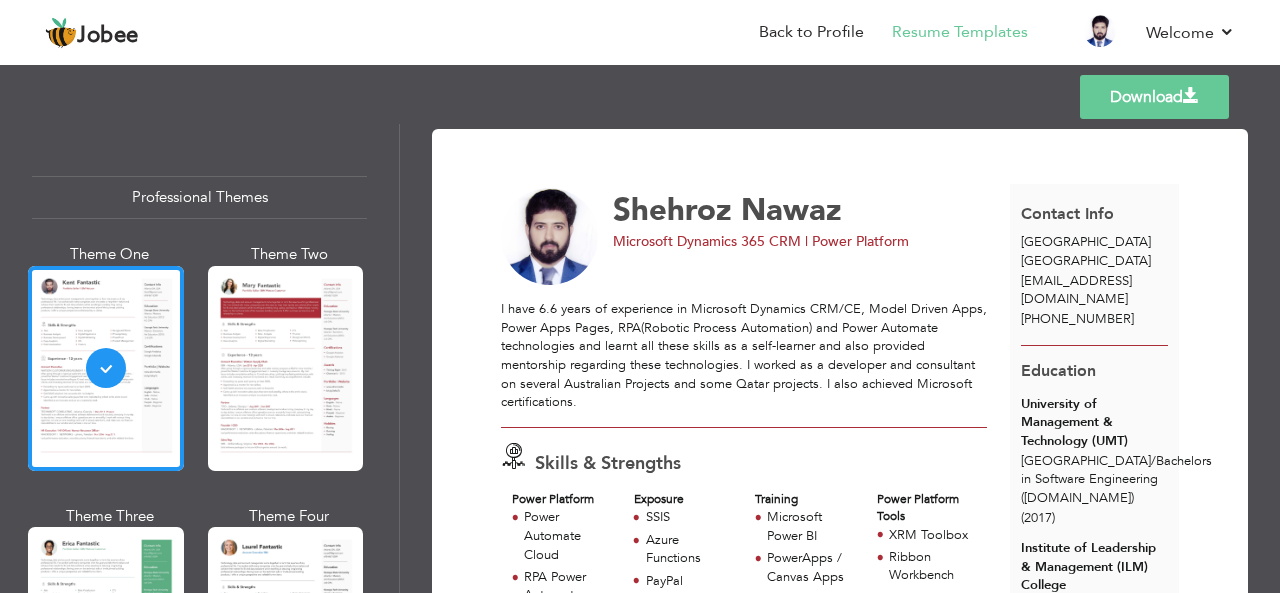 click on "Download" at bounding box center [1154, 97] 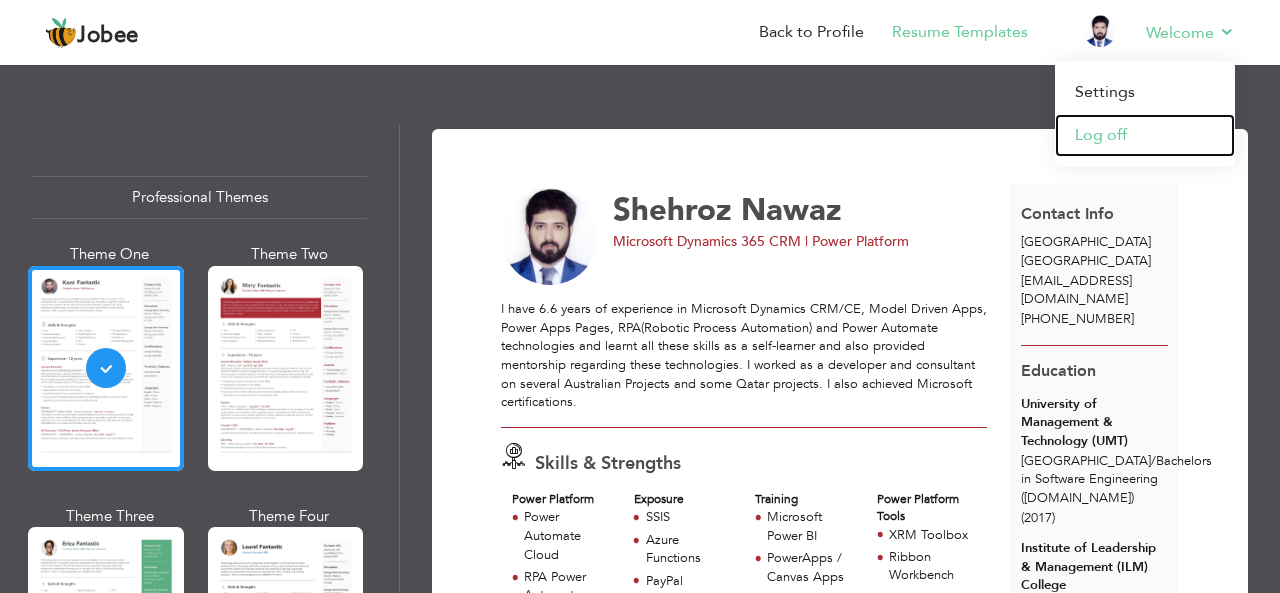 click on "Log off" at bounding box center [1145, 135] 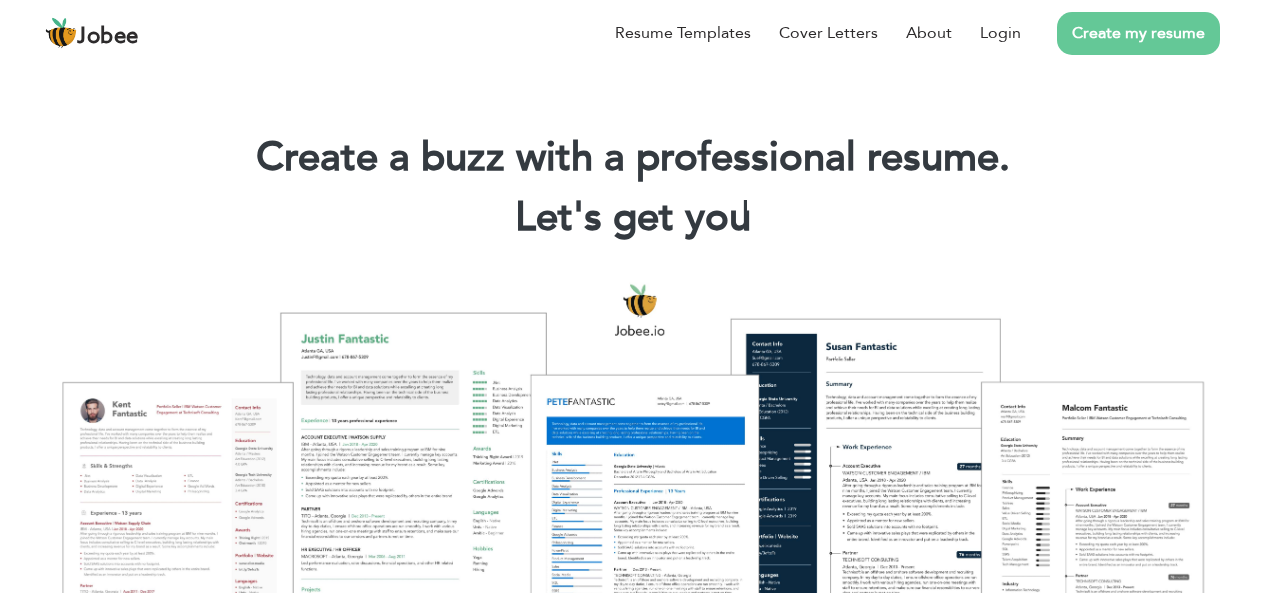 scroll, scrollTop: 0, scrollLeft: 0, axis: both 